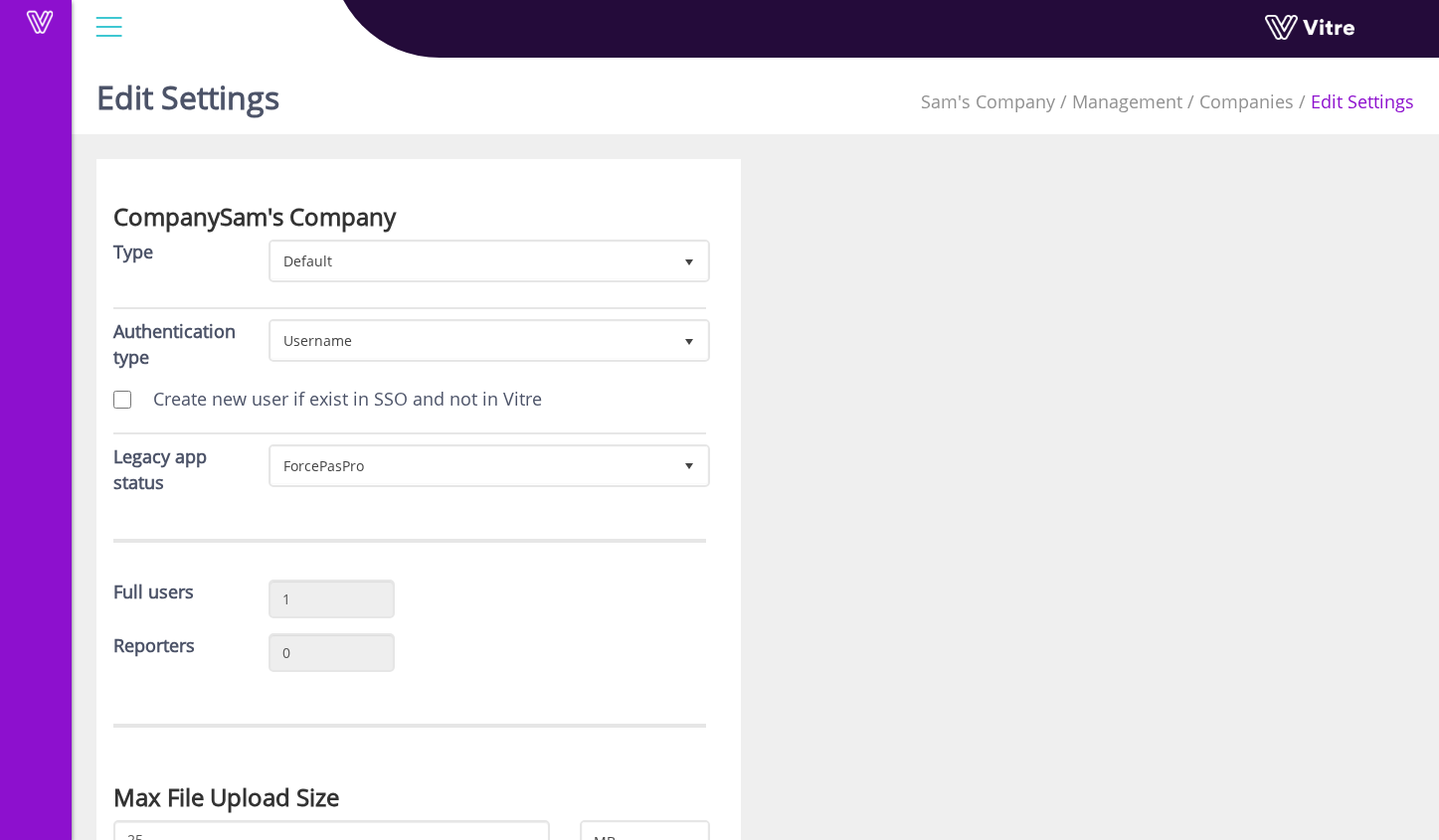 scroll, scrollTop: 0, scrollLeft: 0, axis: both 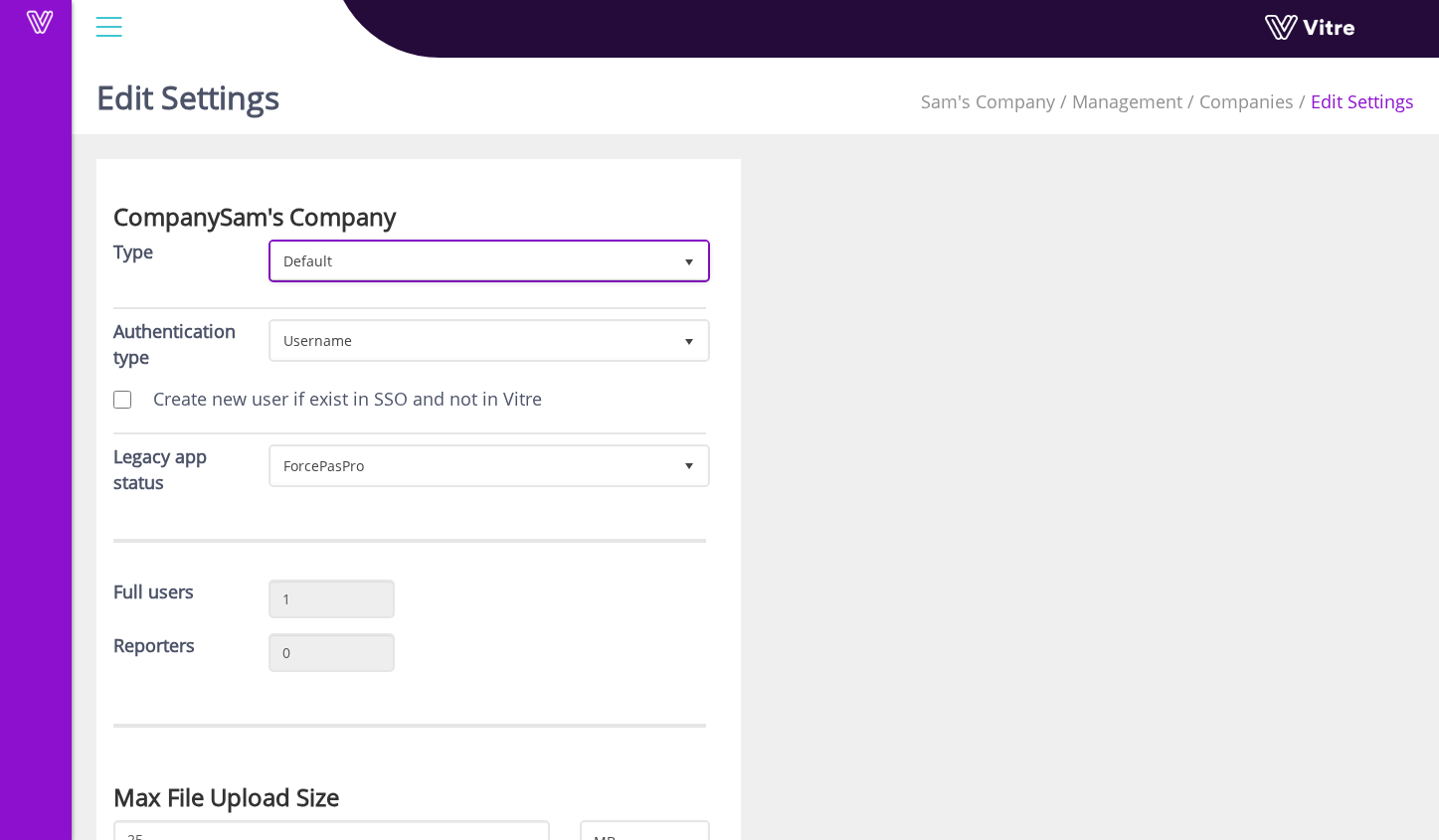 click on "Default" at bounding box center (470, 260) 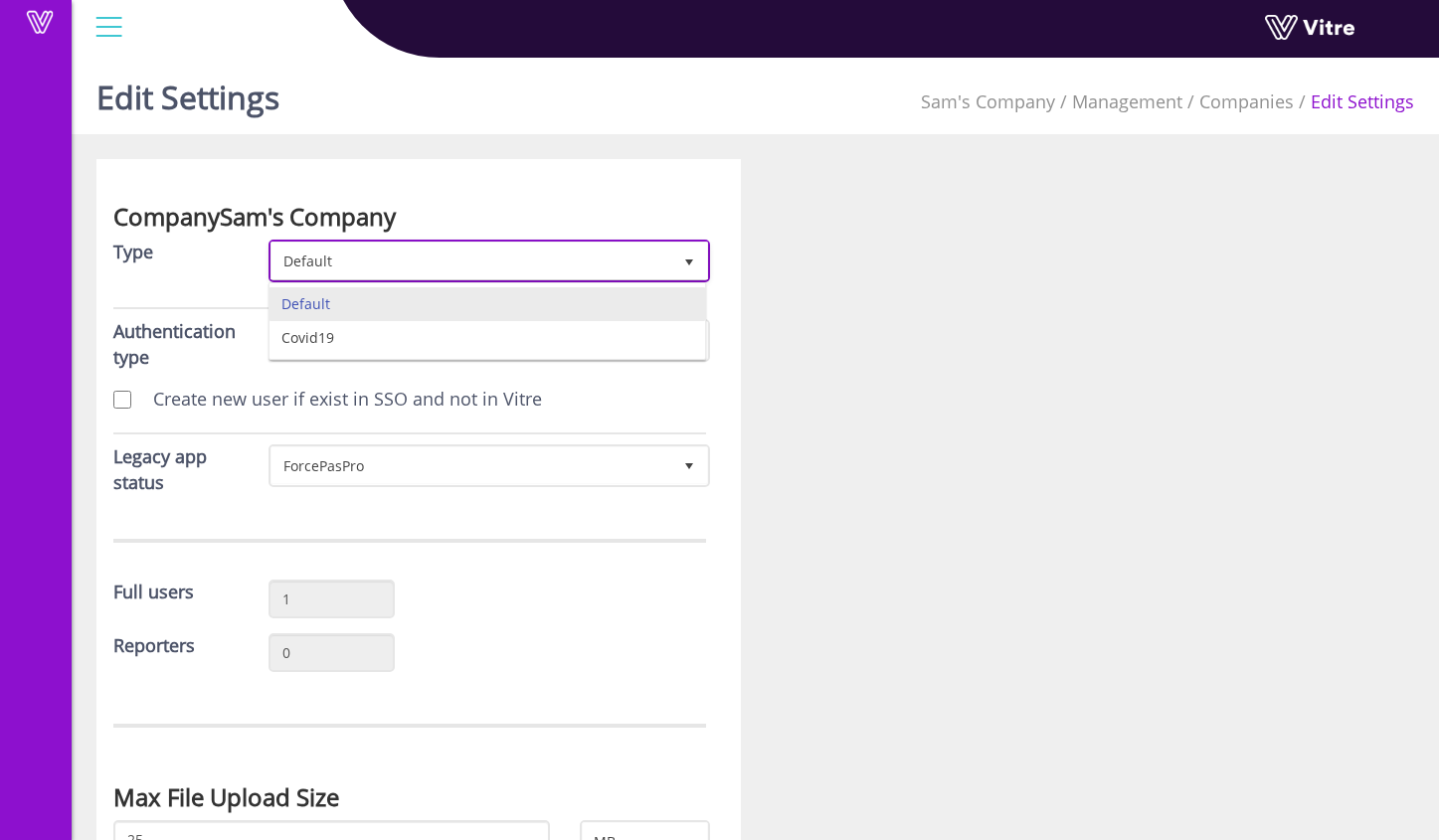click on "Default" at bounding box center [470, 260] 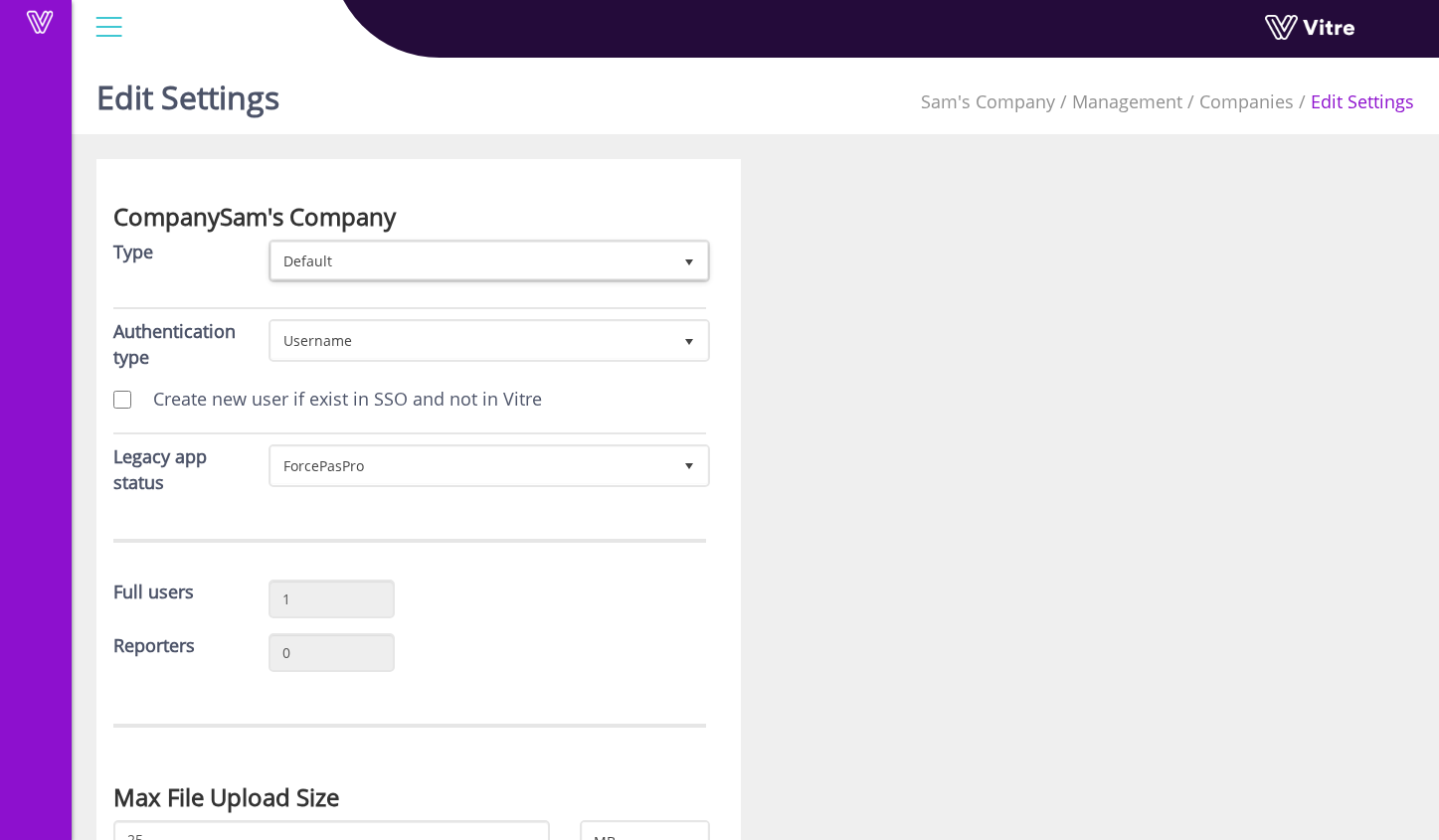 click on "Company  Sam's Company" at bounding box center (410, 212) 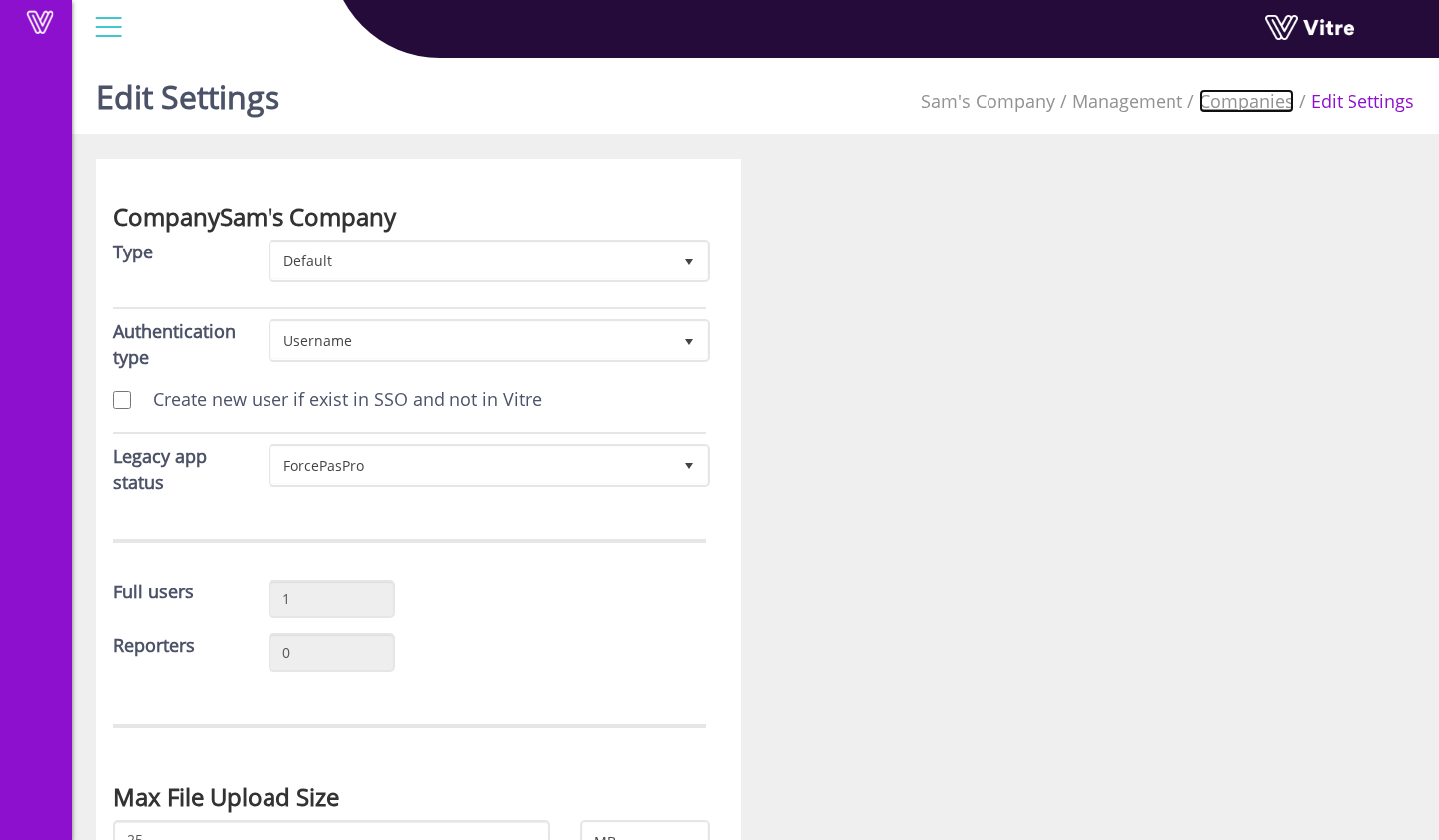 click on "Companies" at bounding box center (1246, 101) 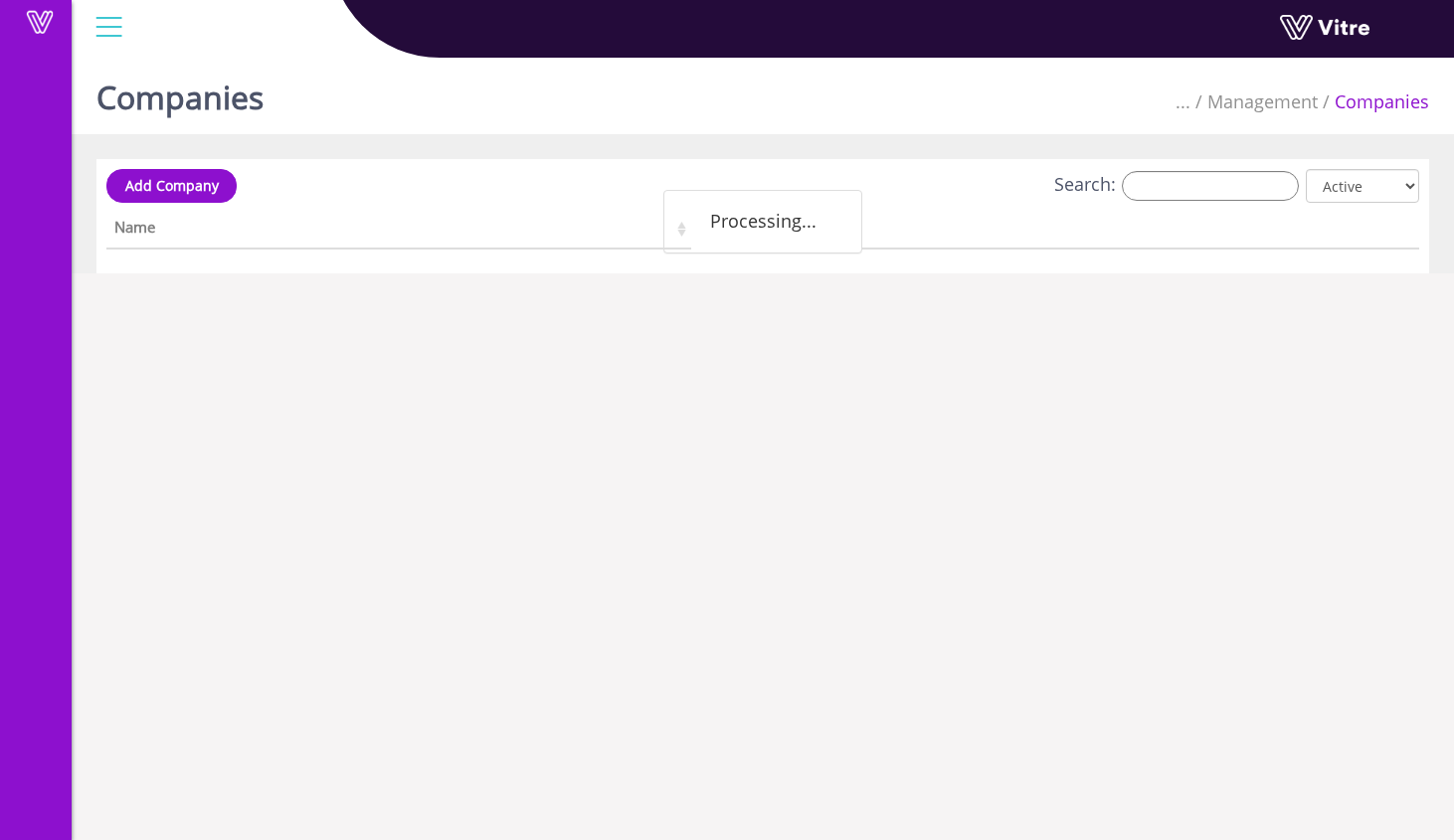 scroll, scrollTop: 0, scrollLeft: 0, axis: both 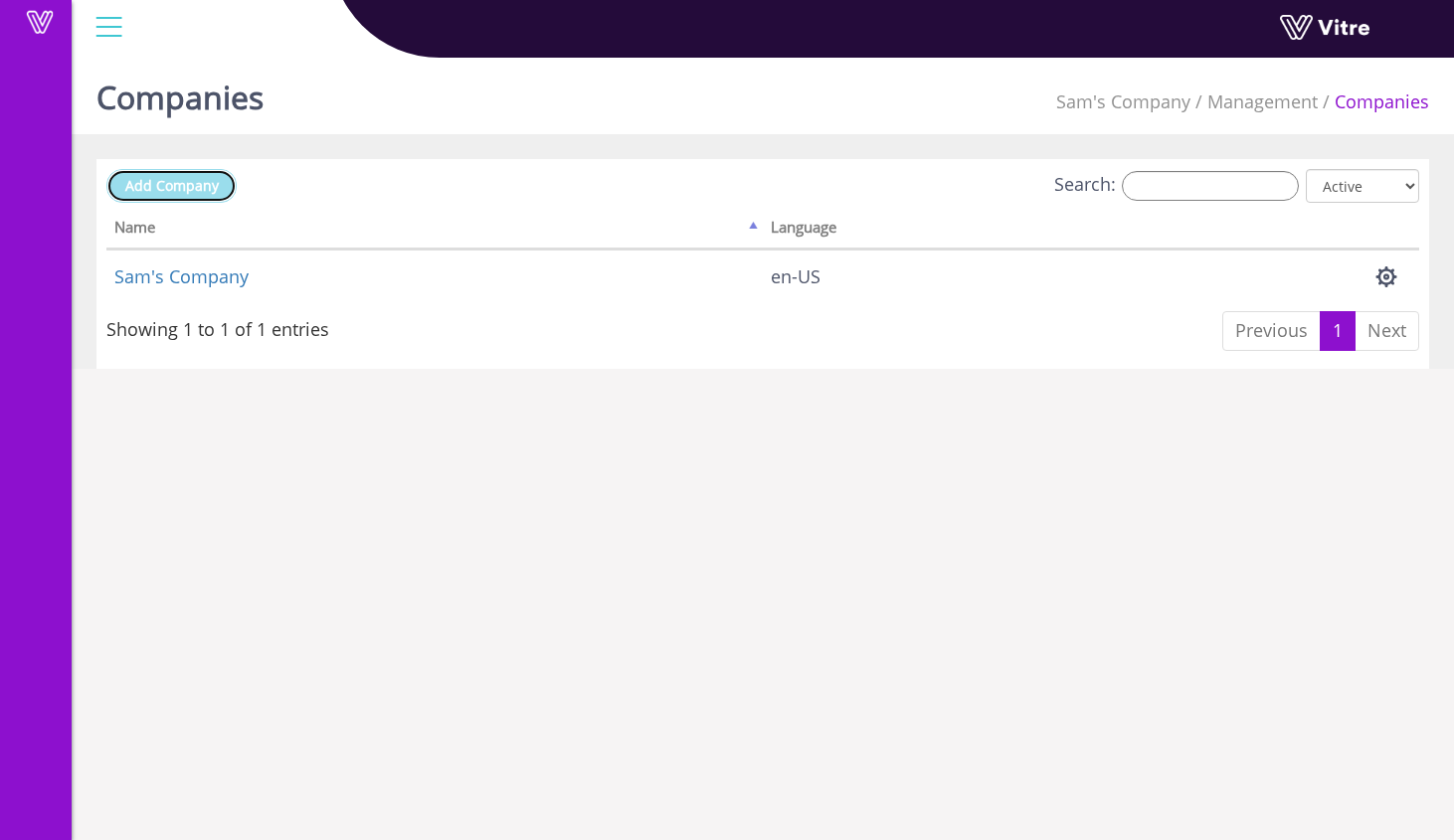 click on "Add Company" at bounding box center (172, 185) 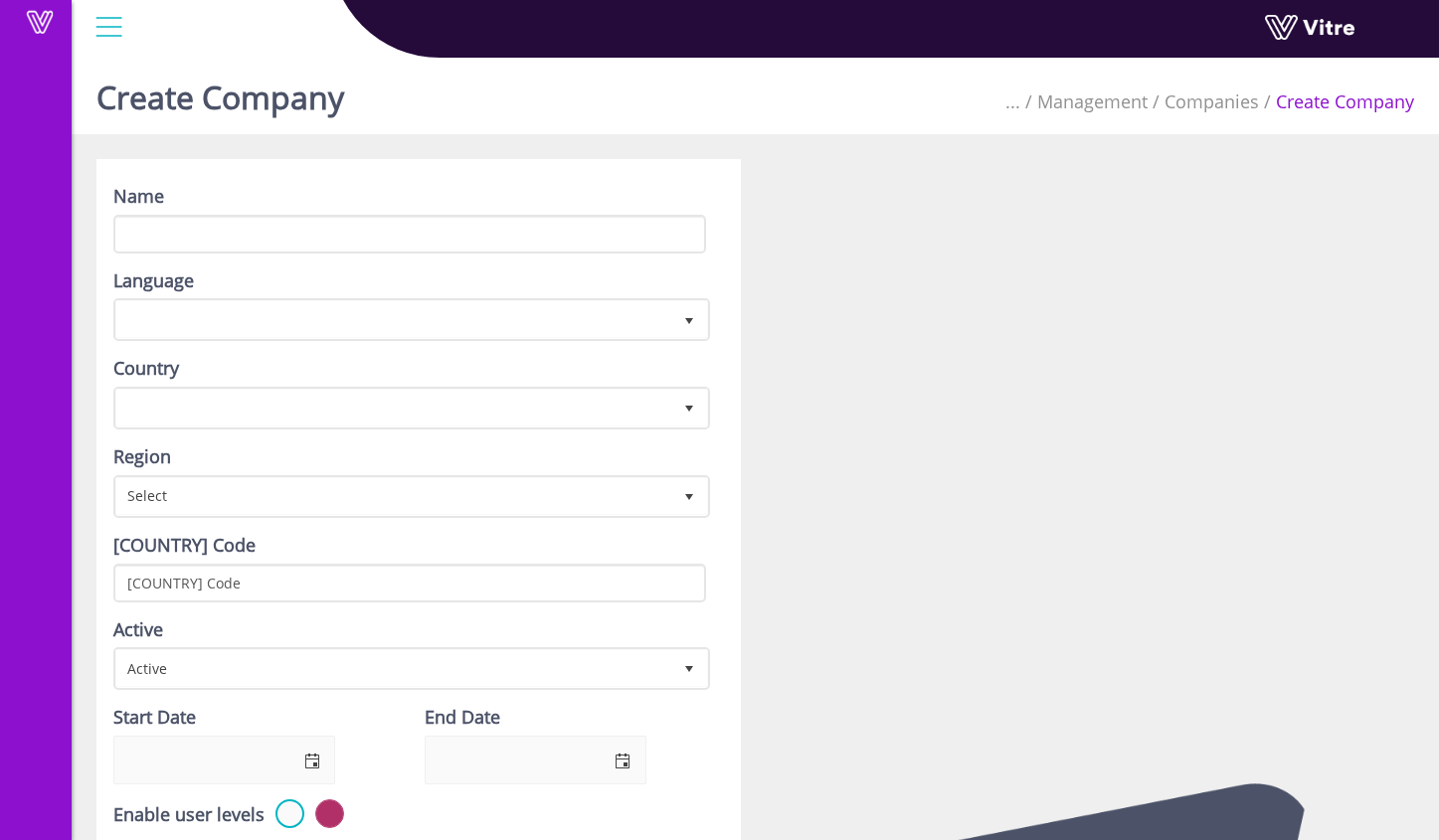 scroll, scrollTop: 0, scrollLeft: 0, axis: both 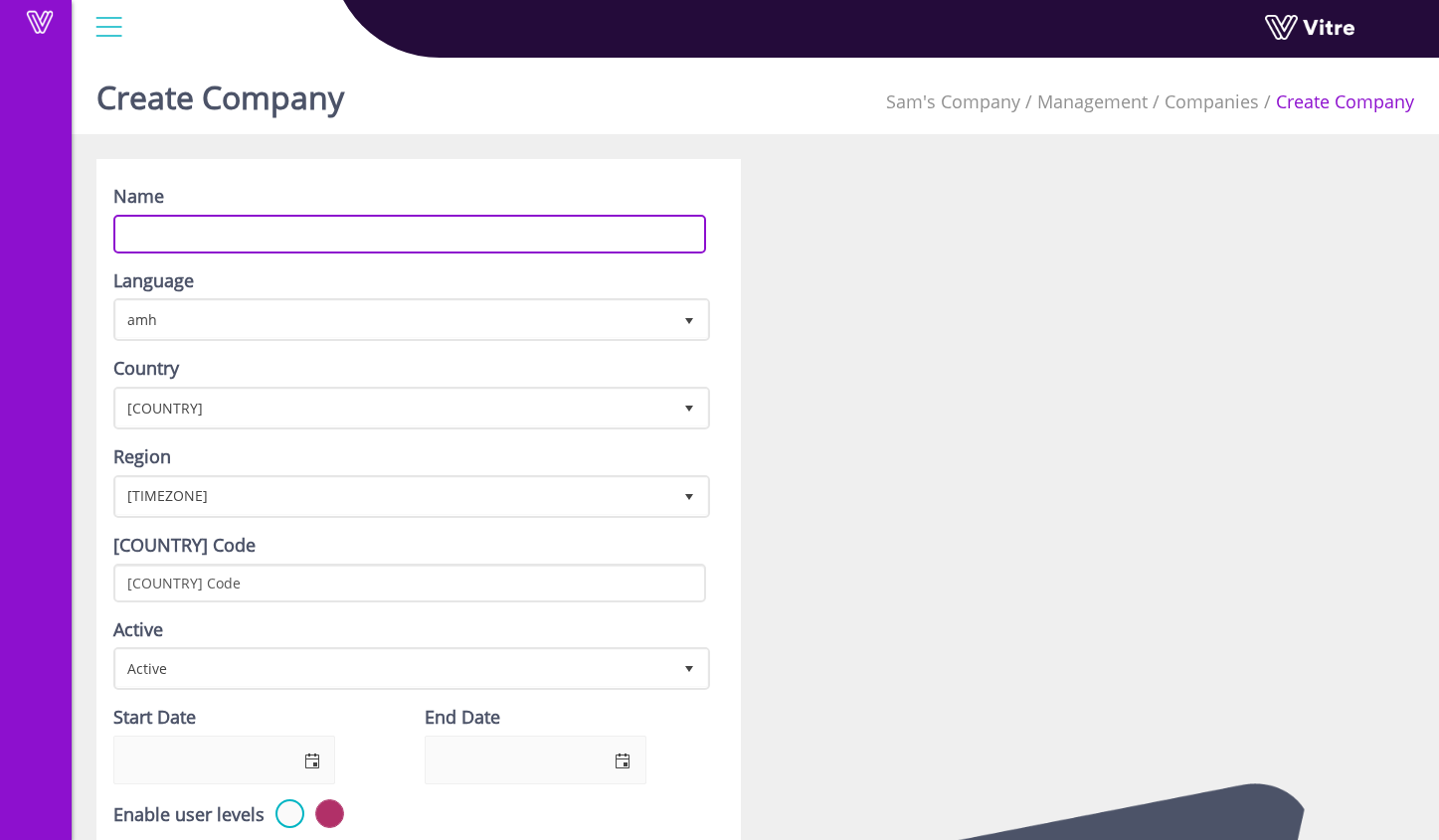 click on "Name" at bounding box center (410, 234) 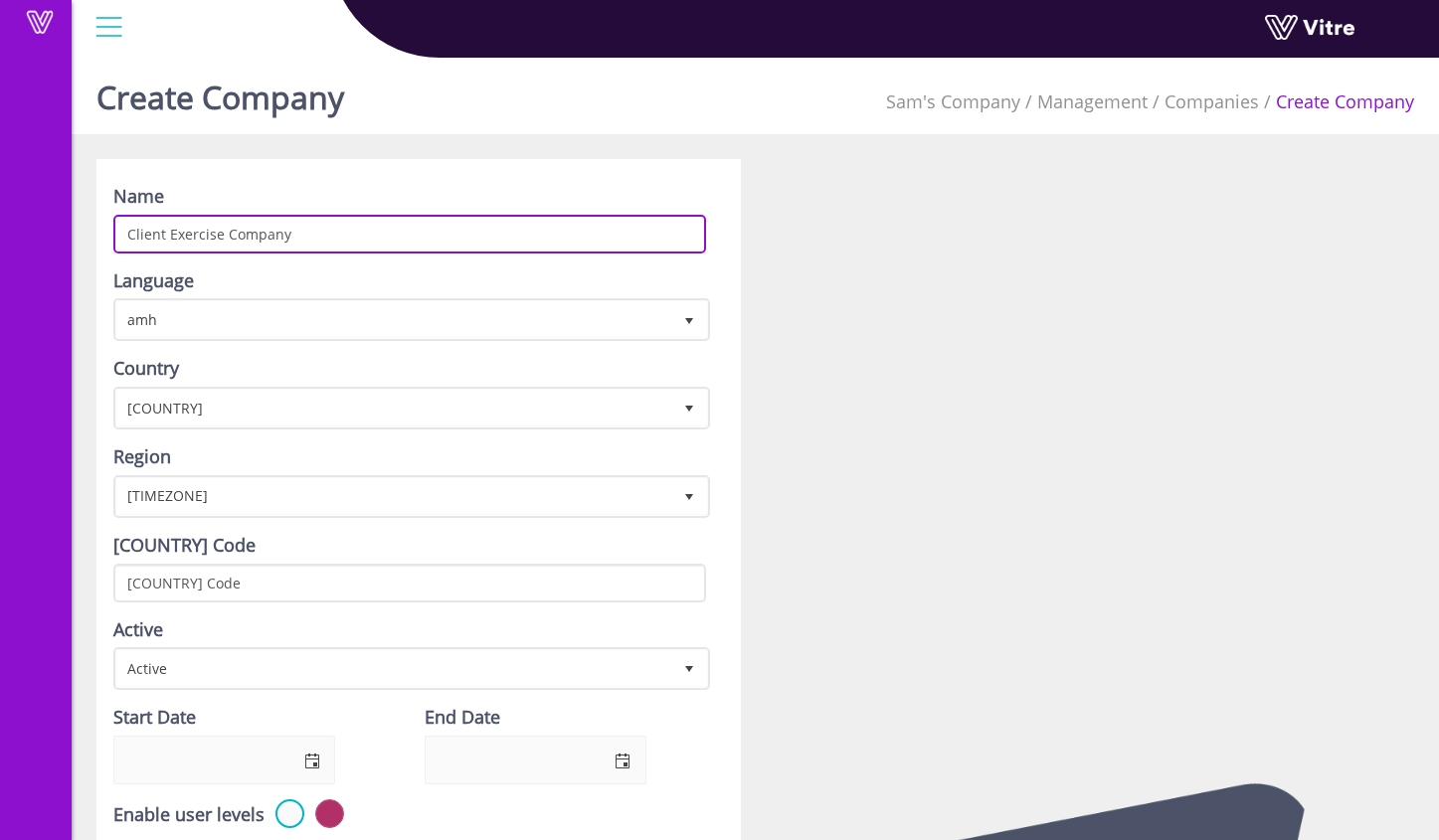 type on "Client Exercise Company" 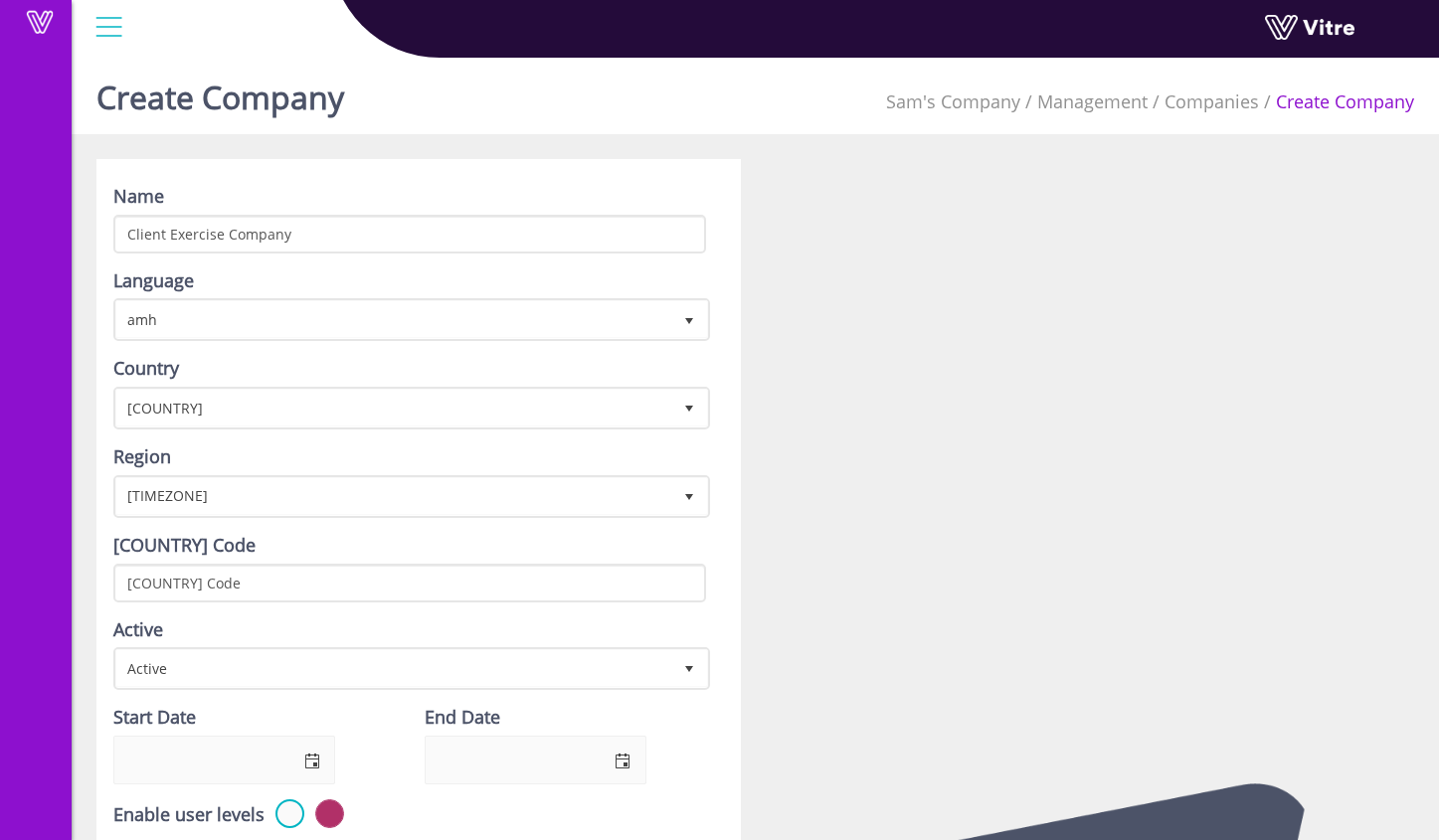 click at bounding box center (1093, 795) 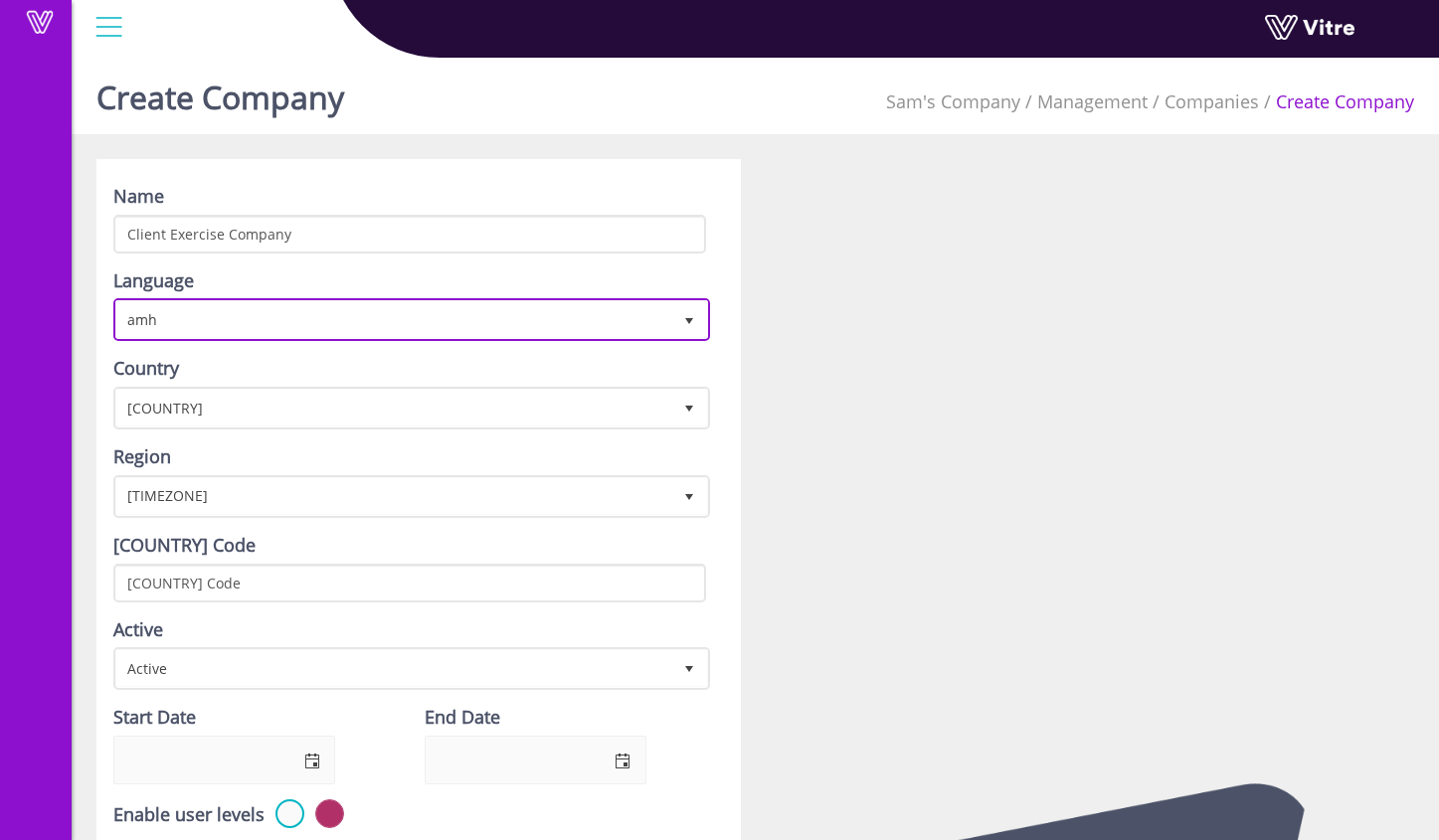 click on "amh" at bounding box center (394, 319) 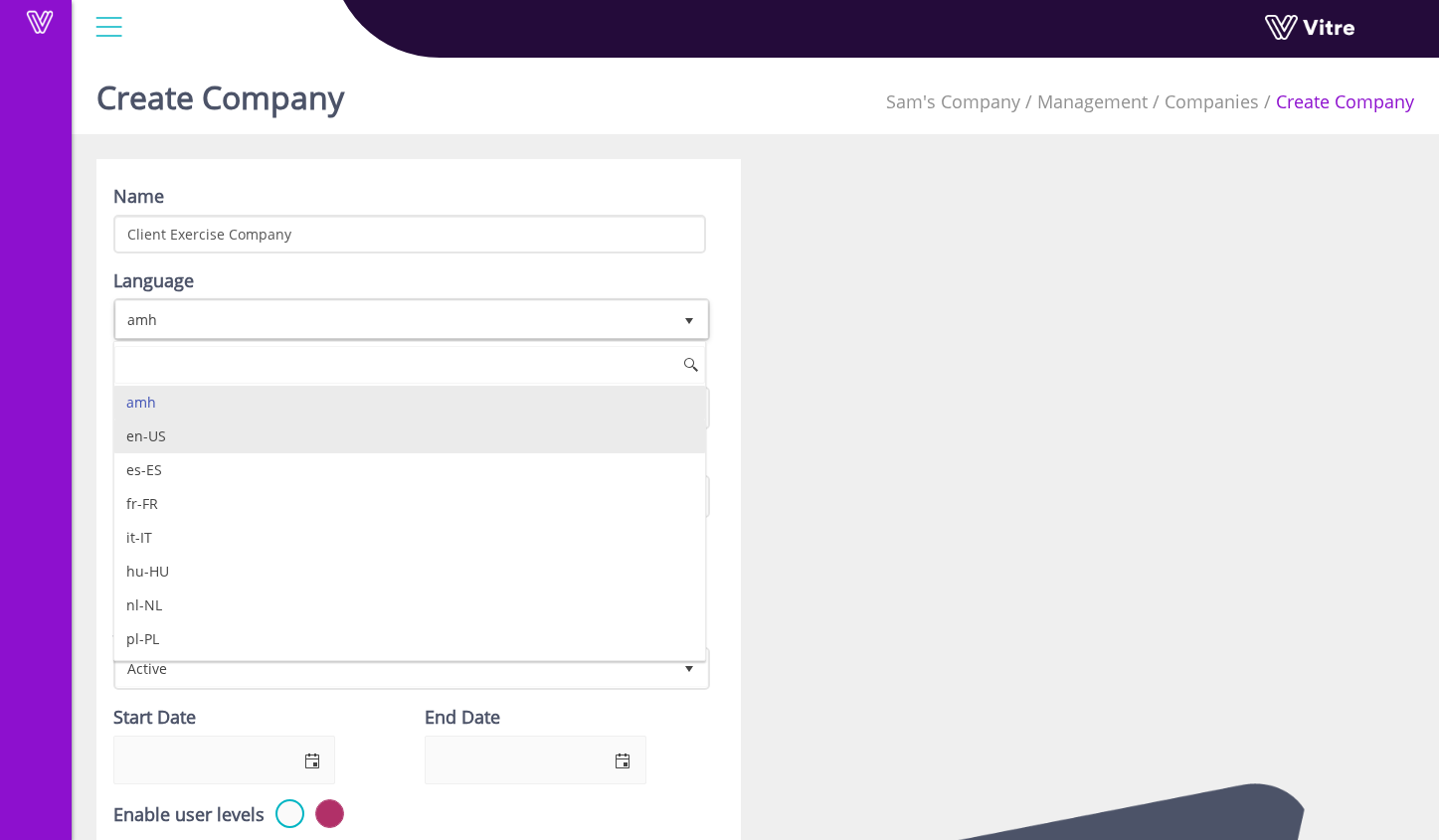 click on "en-US" at bounding box center [410, 436] 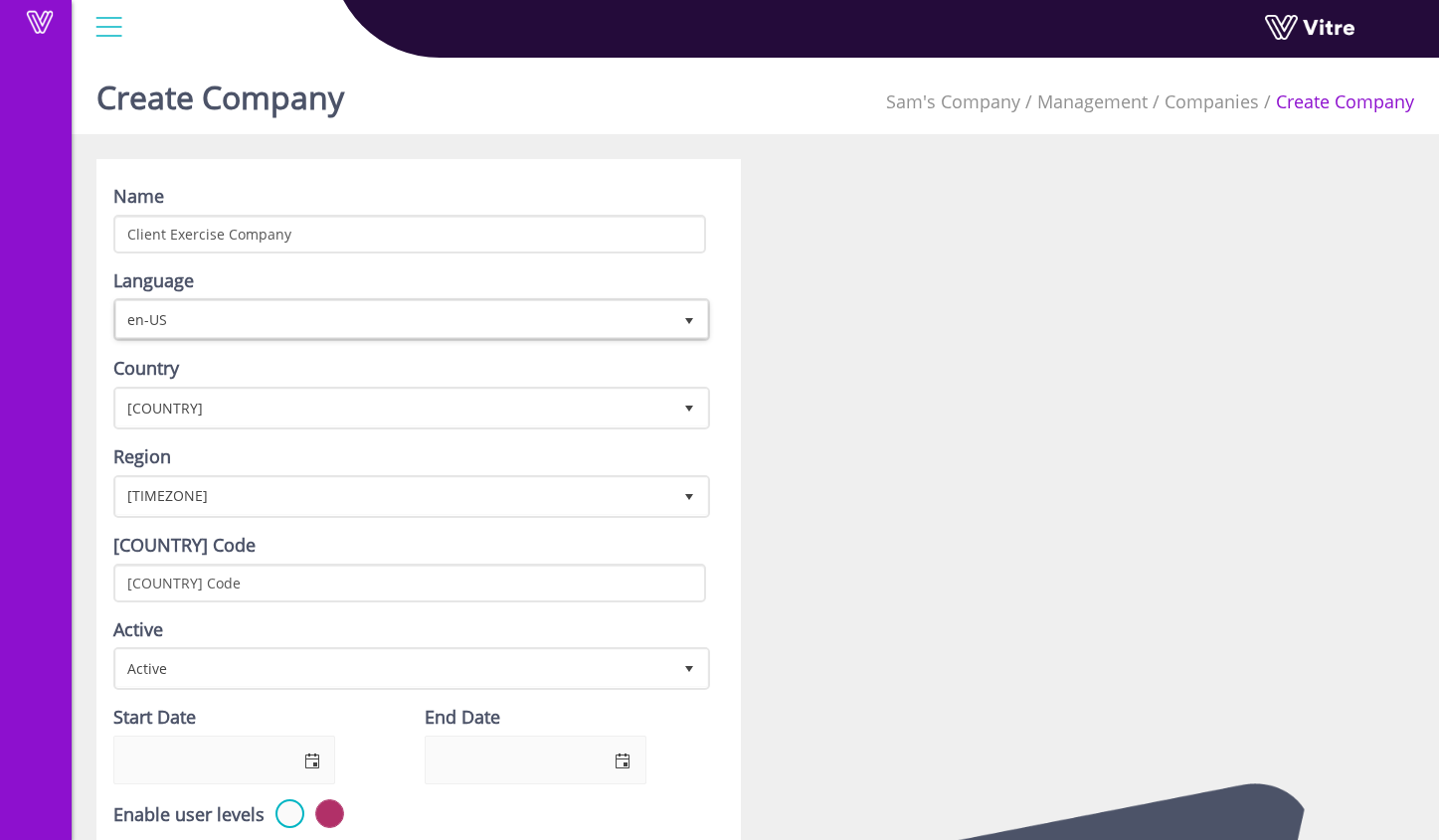 click at bounding box center (1093, 795) 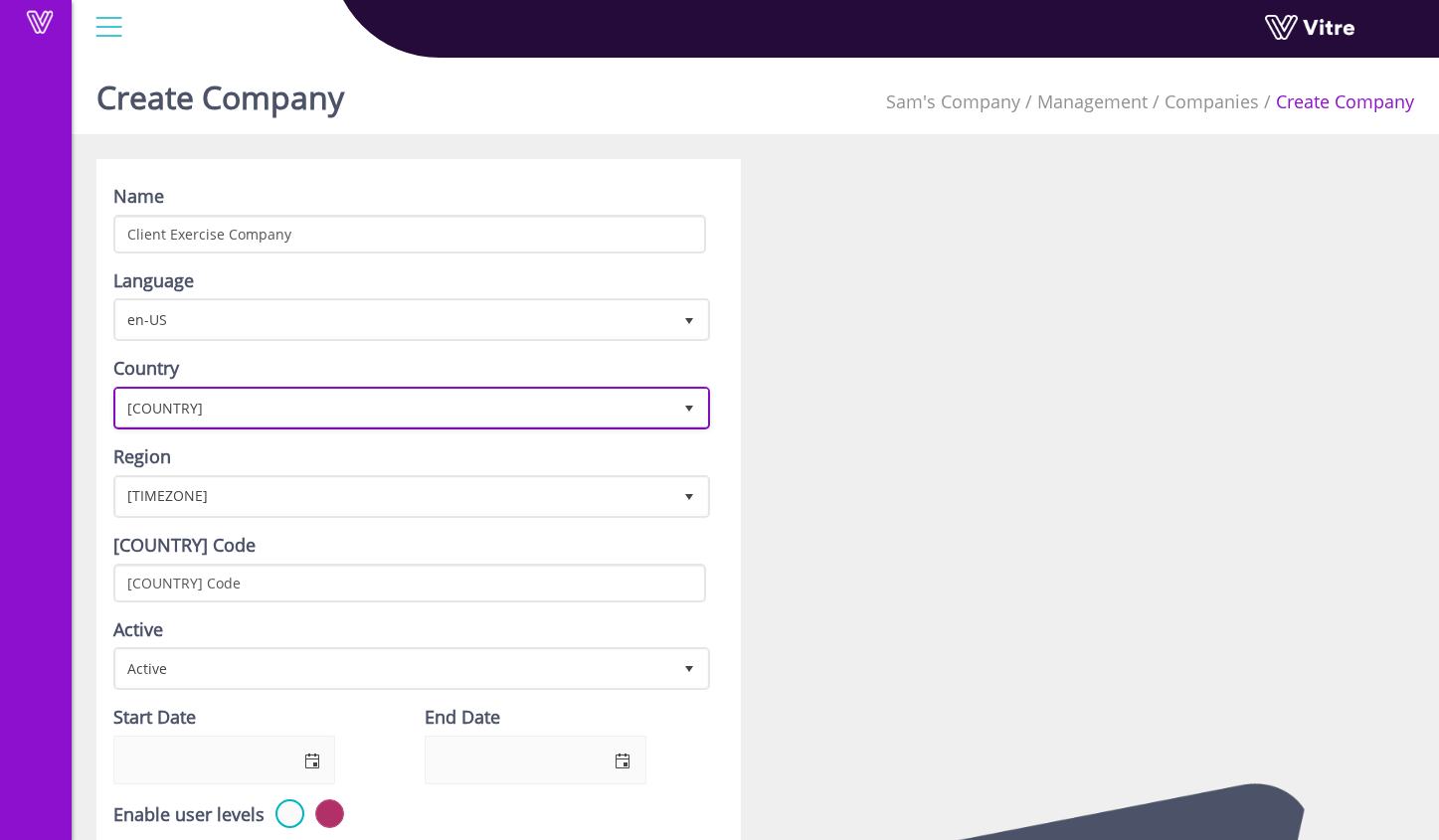 click on "Israel" at bounding box center [394, 408] 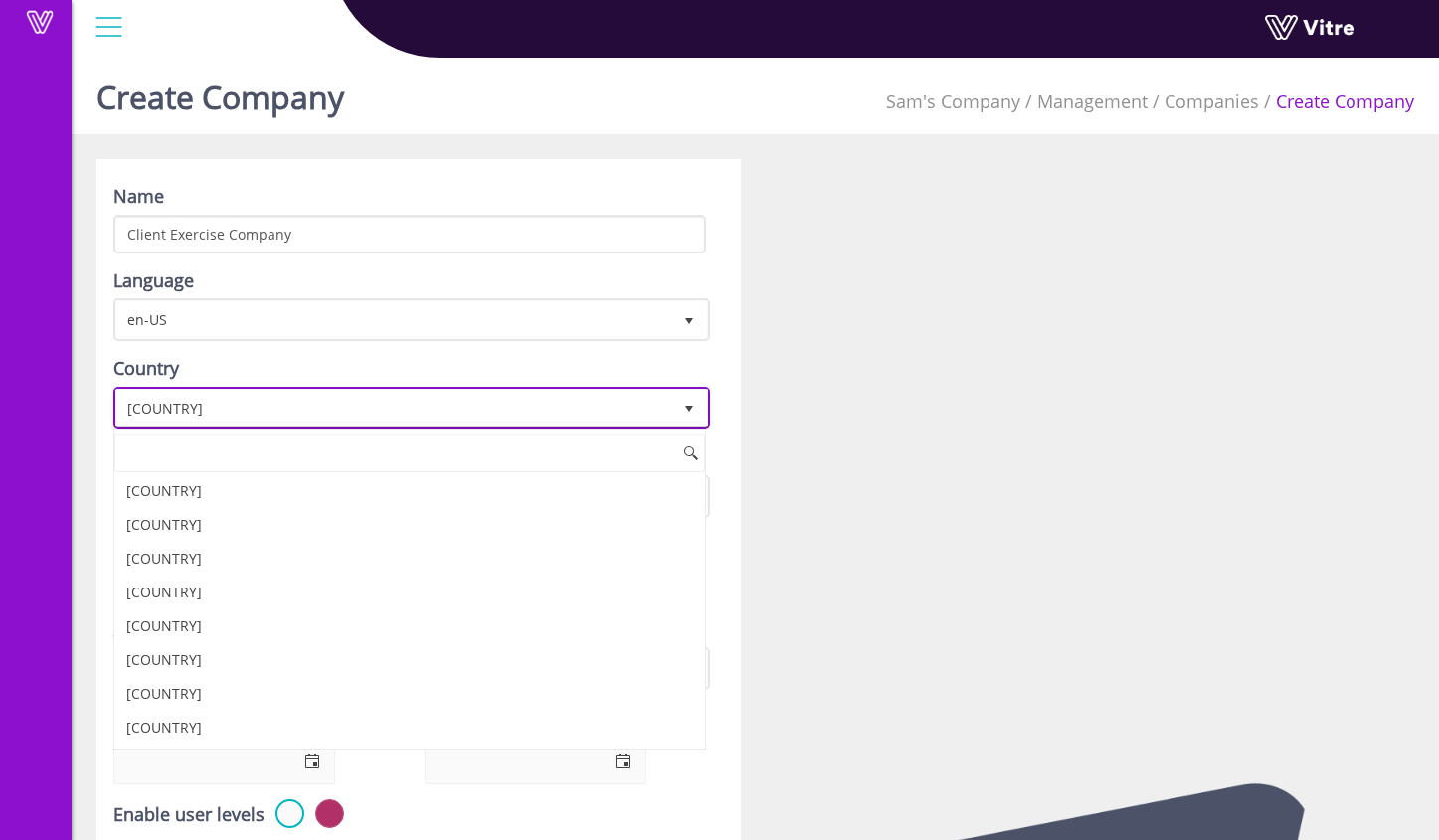 scroll, scrollTop: 3380, scrollLeft: 0, axis: vertical 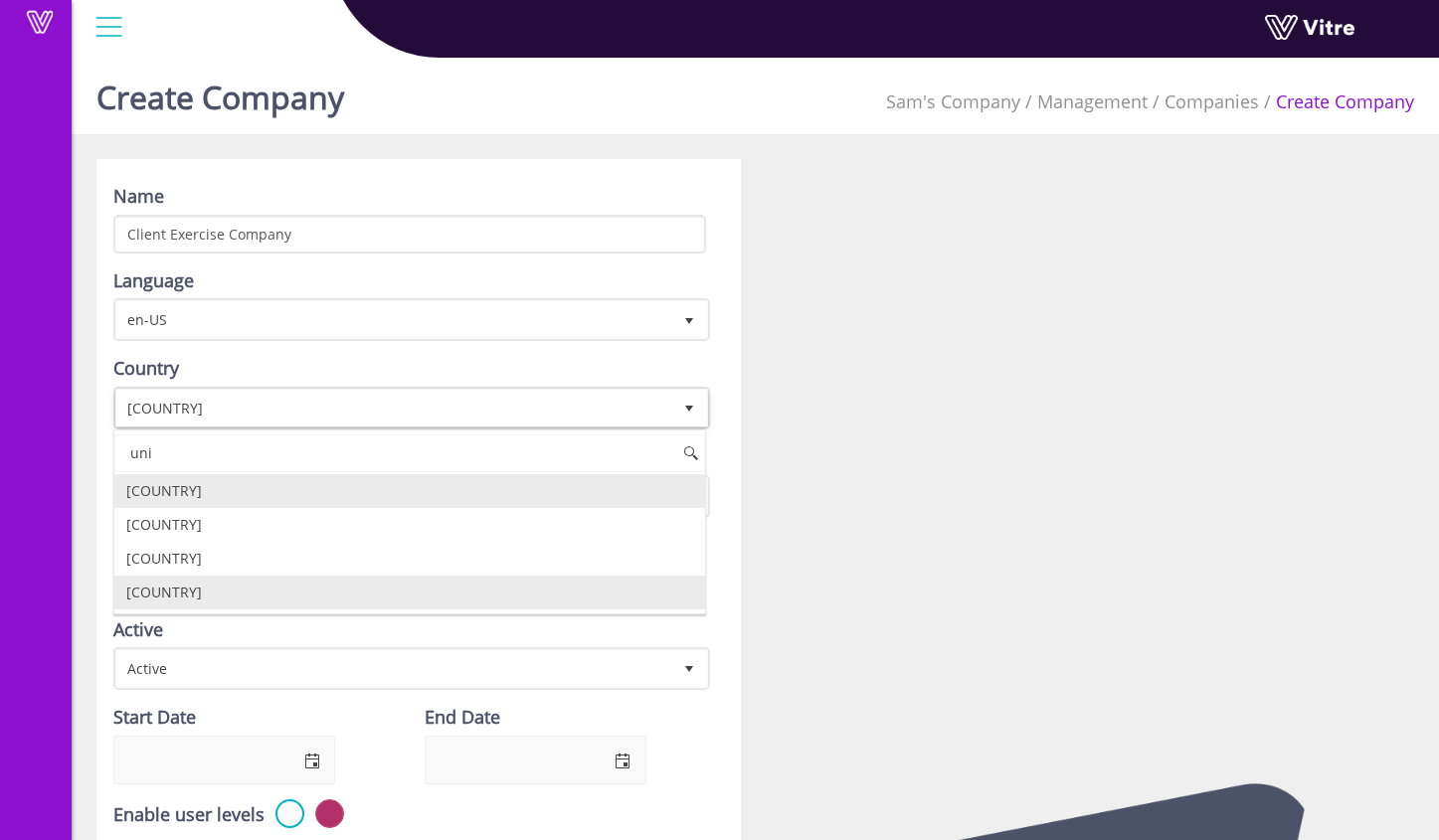 click on "[COUNTRY]" at bounding box center [410, 592] 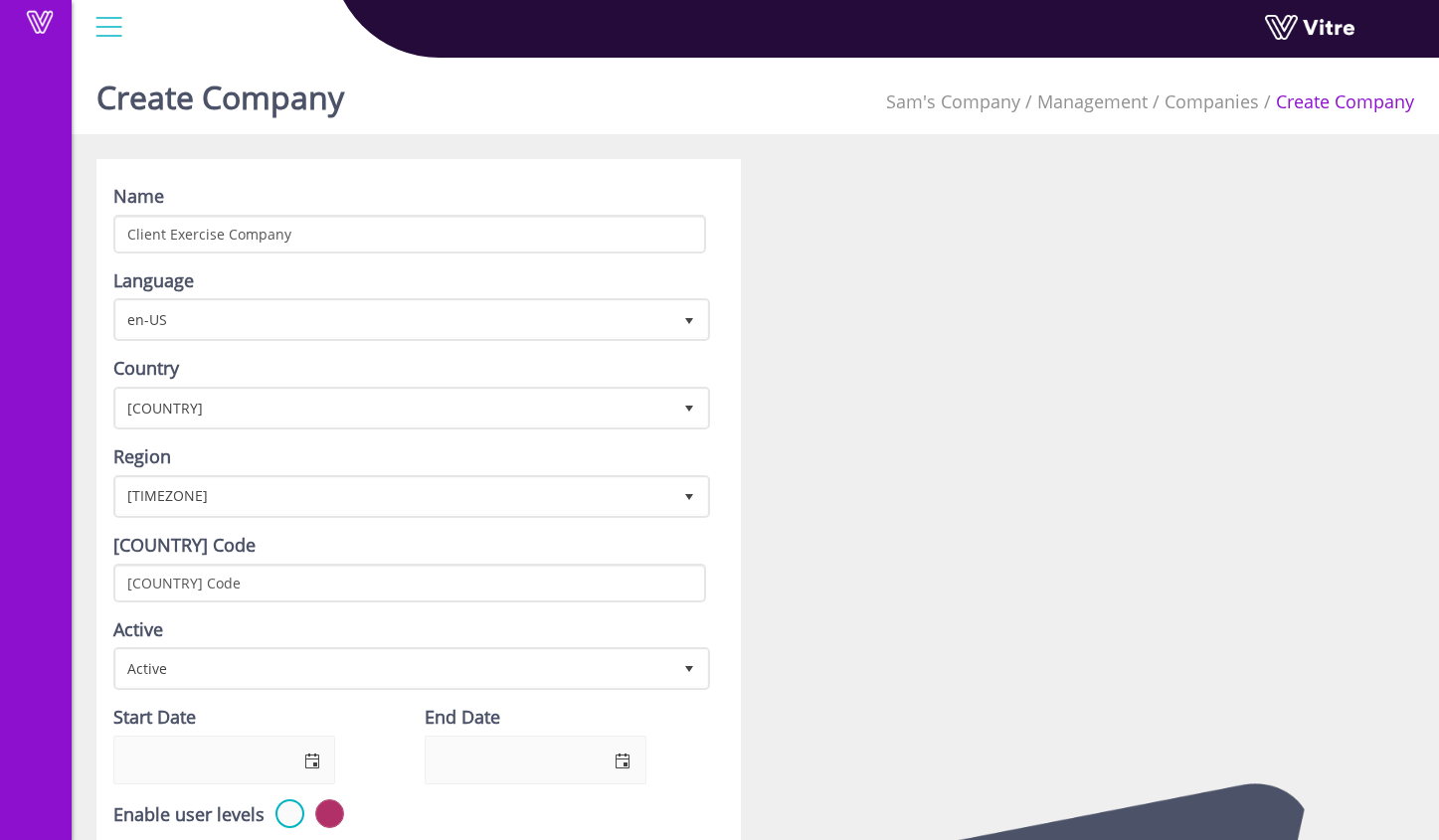 click at bounding box center [1093, 795] 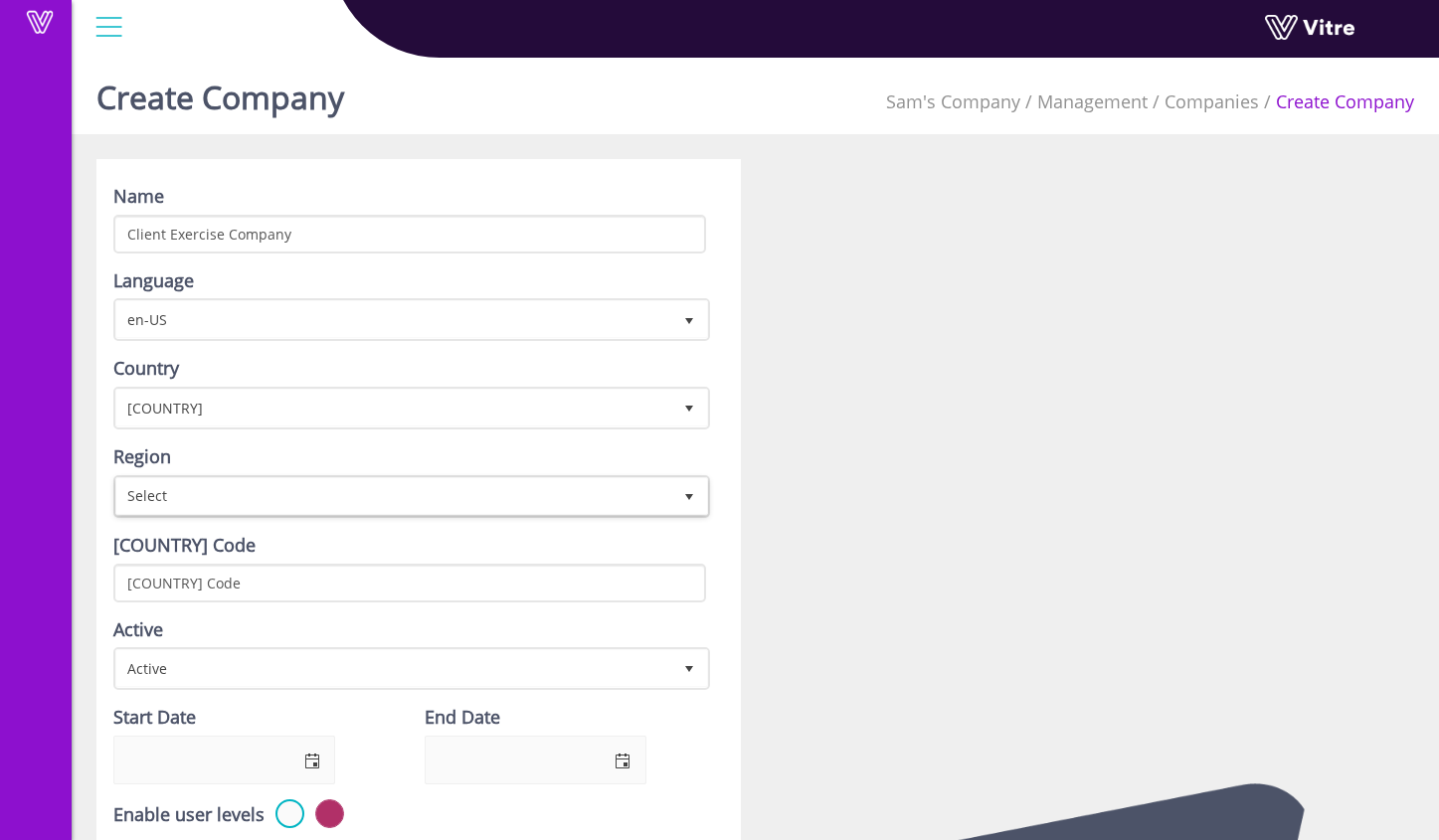 type on "+1" 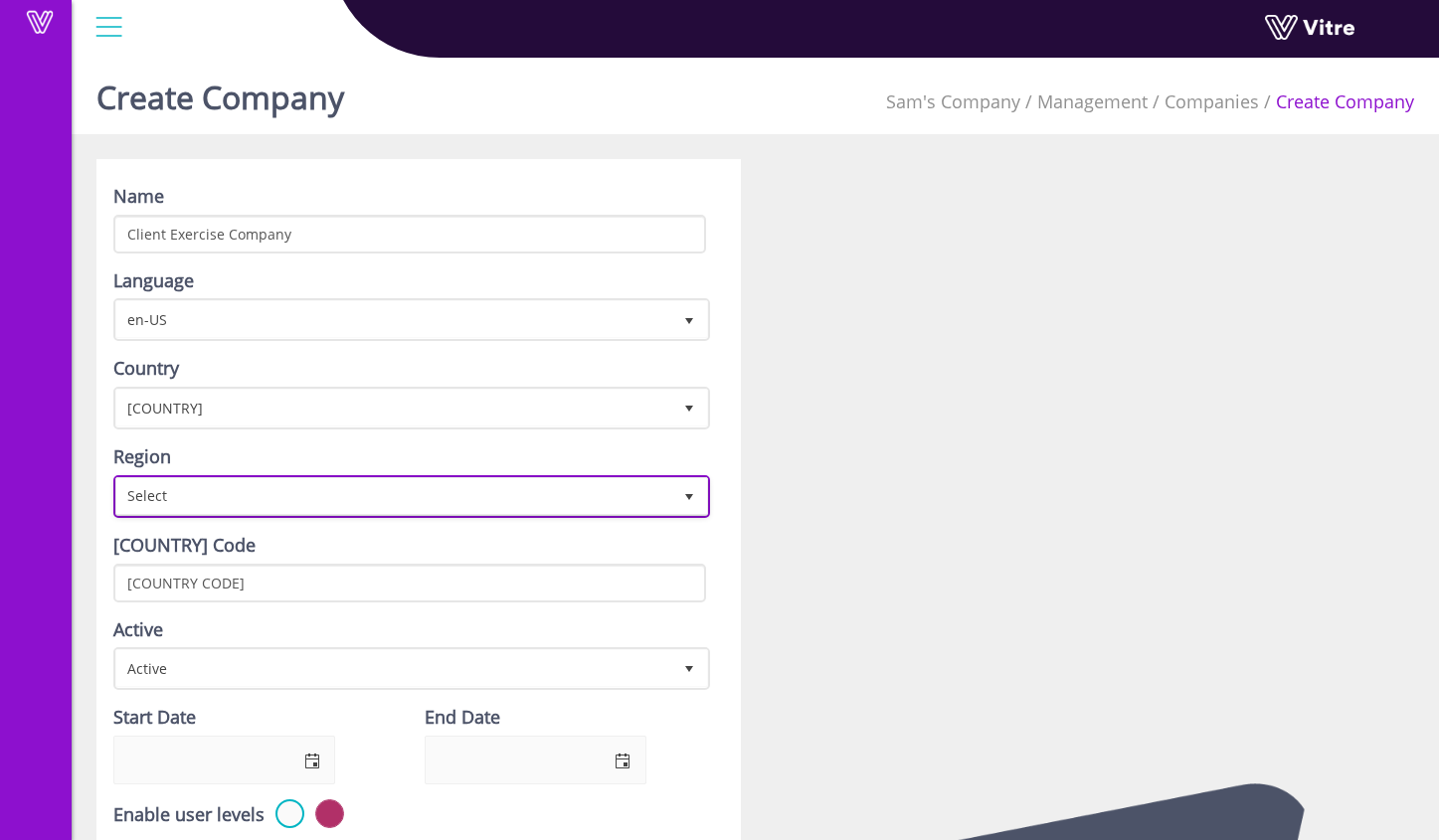 click on "Select" at bounding box center (394, 496) 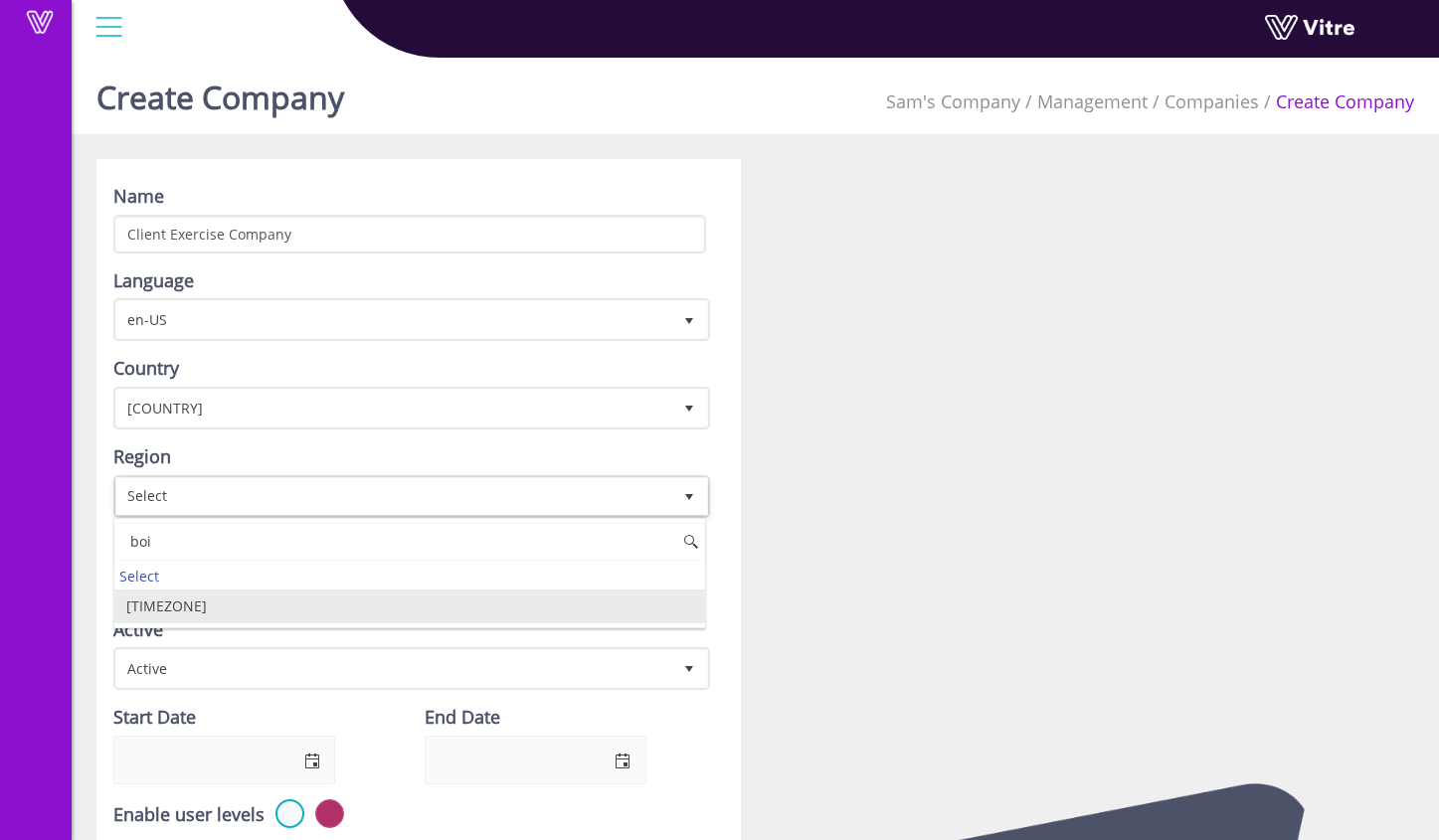 click on "America/Boise" at bounding box center (410, 606) 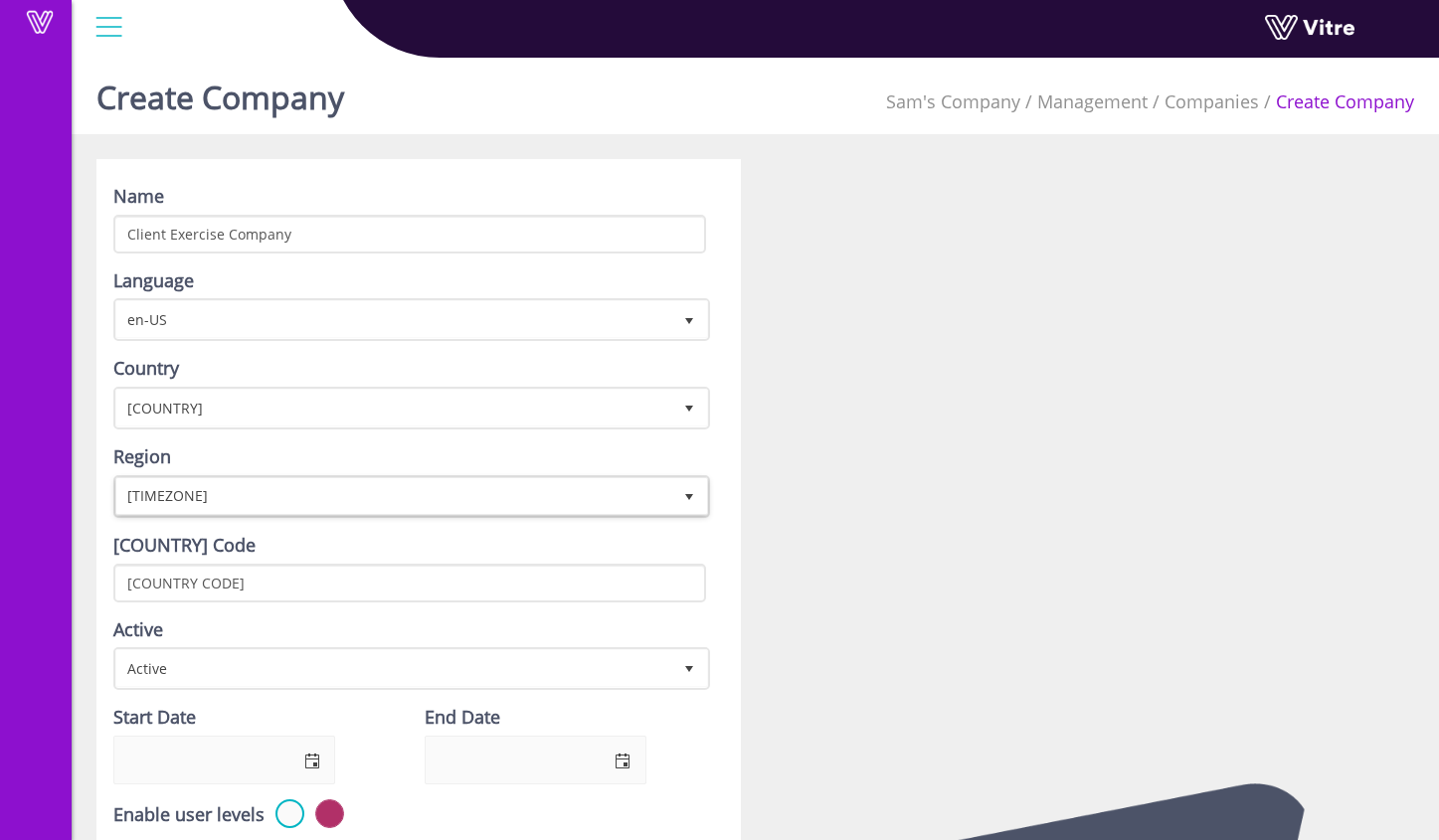 click at bounding box center (1093, 795) 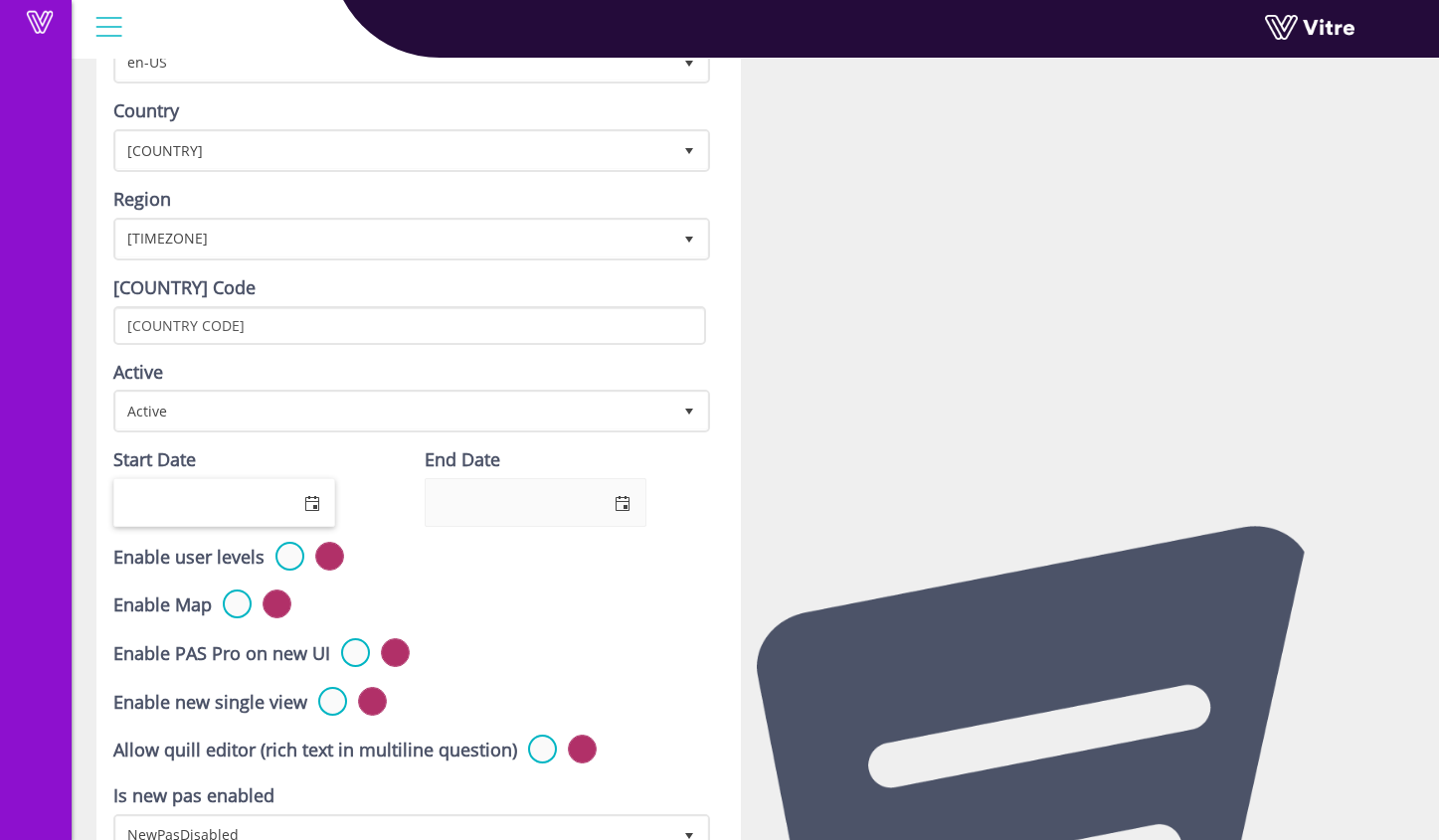 scroll, scrollTop: 265, scrollLeft: 0, axis: vertical 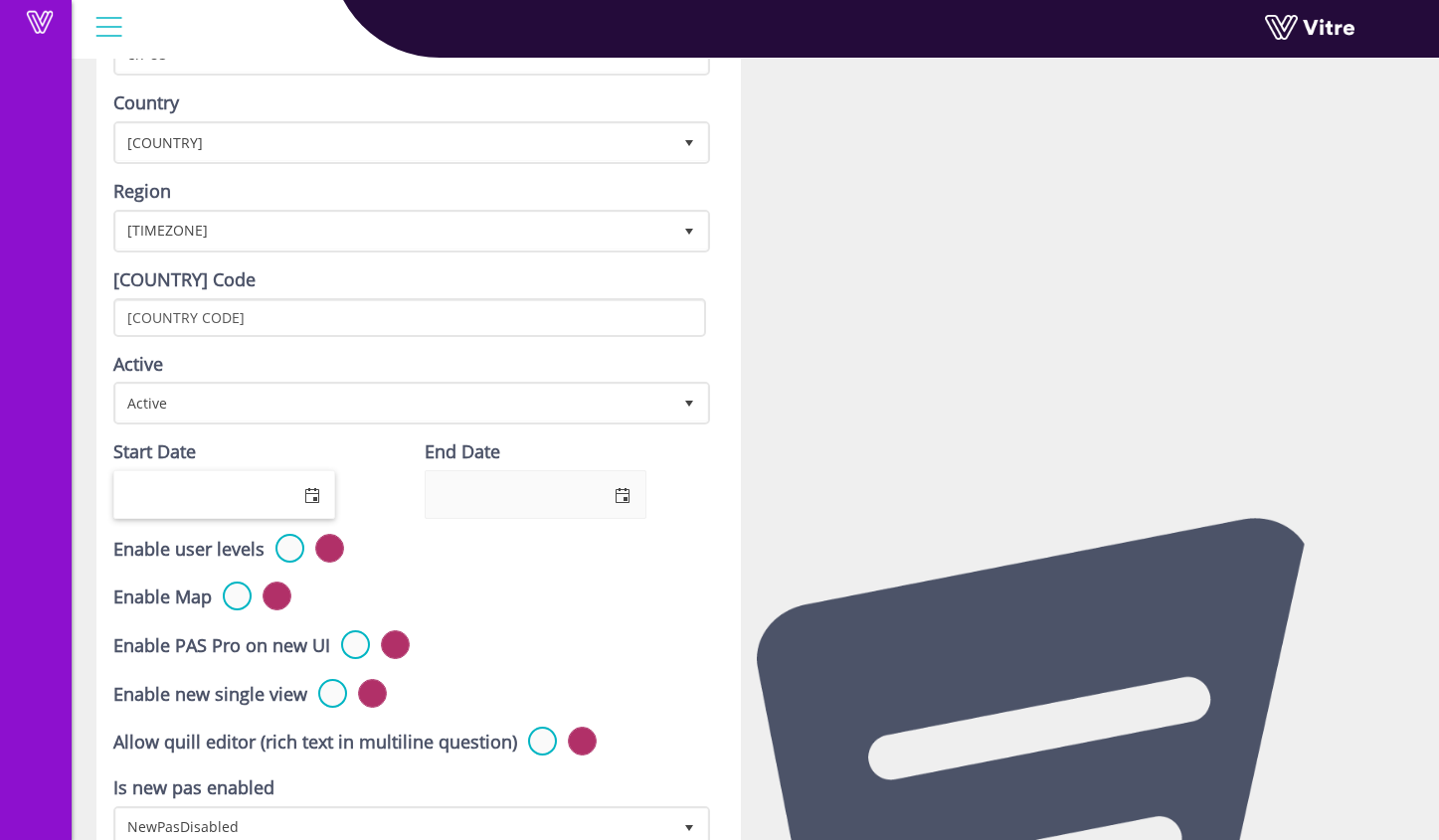 click on "Start Date" at bounding box center [201, 494] 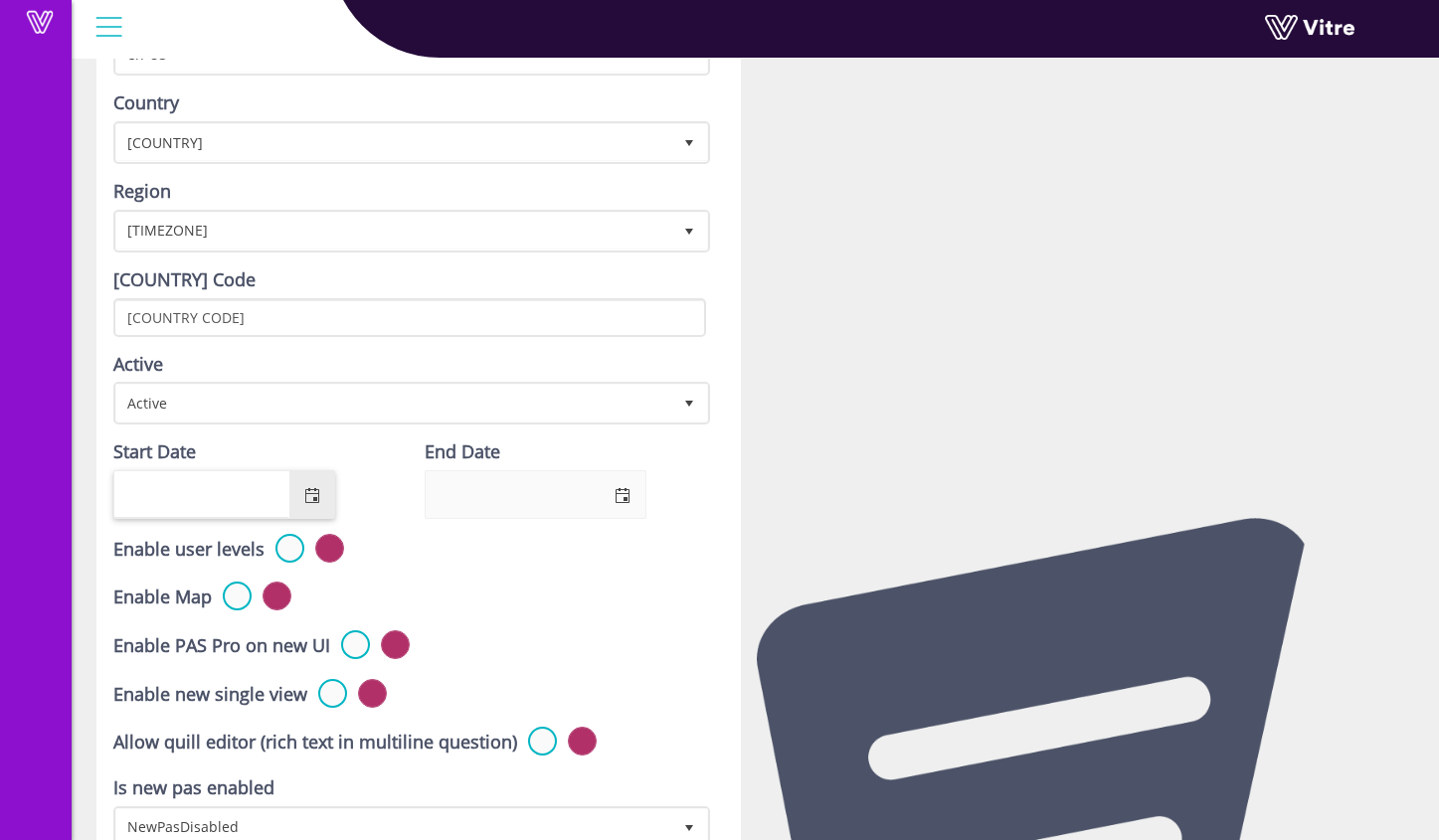 click at bounding box center (311, 494) 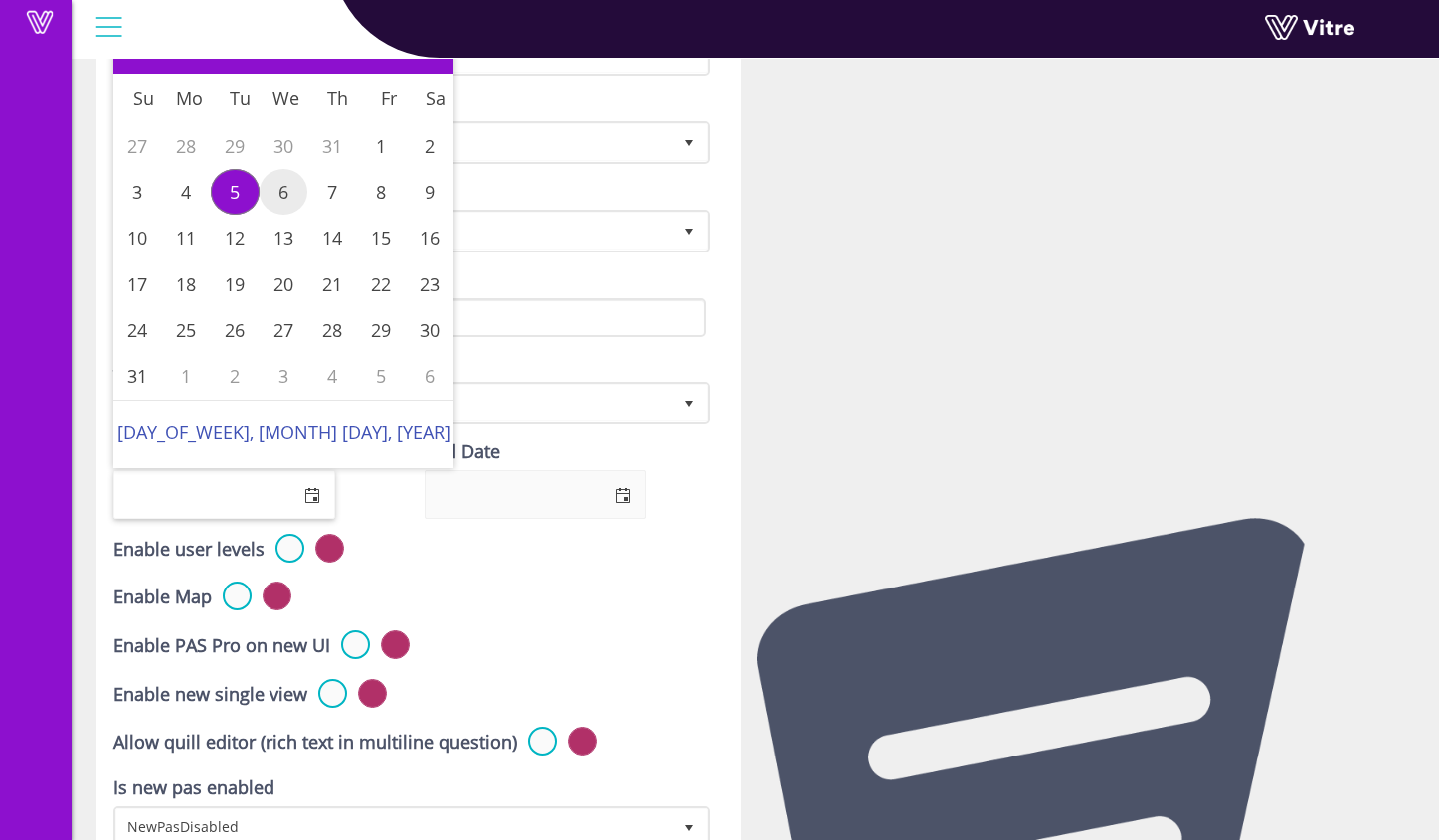 click on "5" at bounding box center (235, 192) 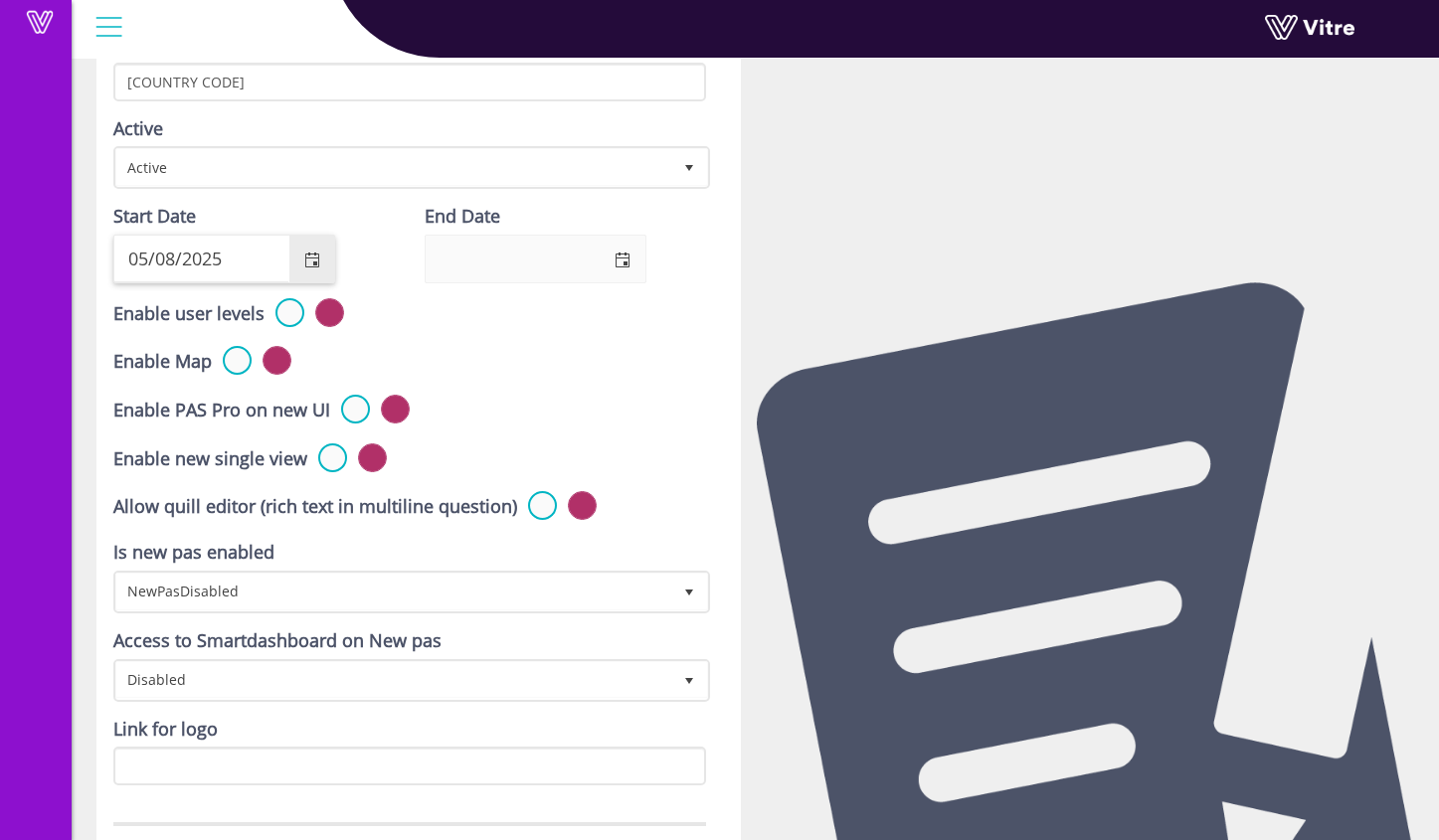 scroll, scrollTop: 548, scrollLeft: 0, axis: vertical 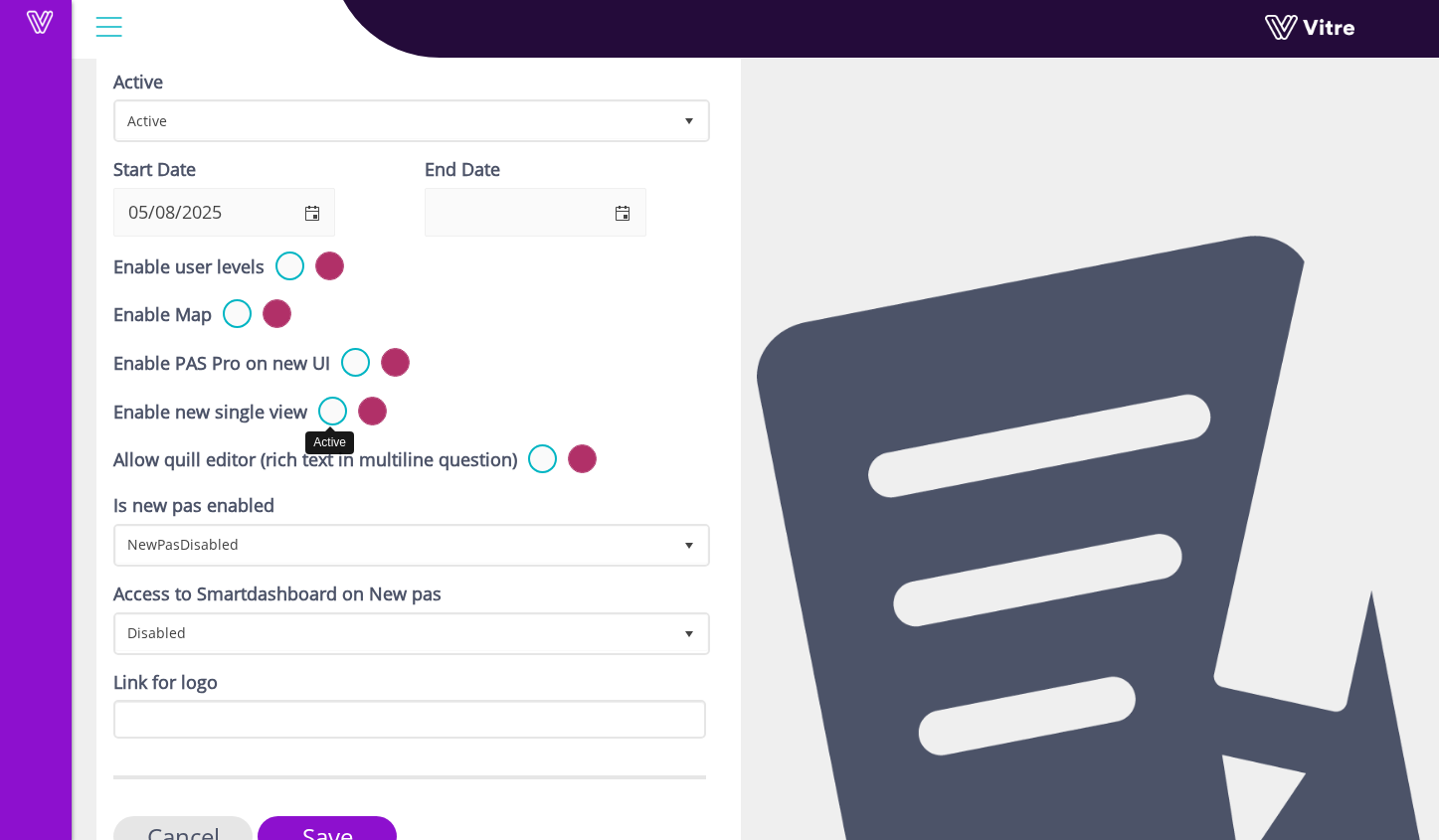 click at bounding box center [332, 411] 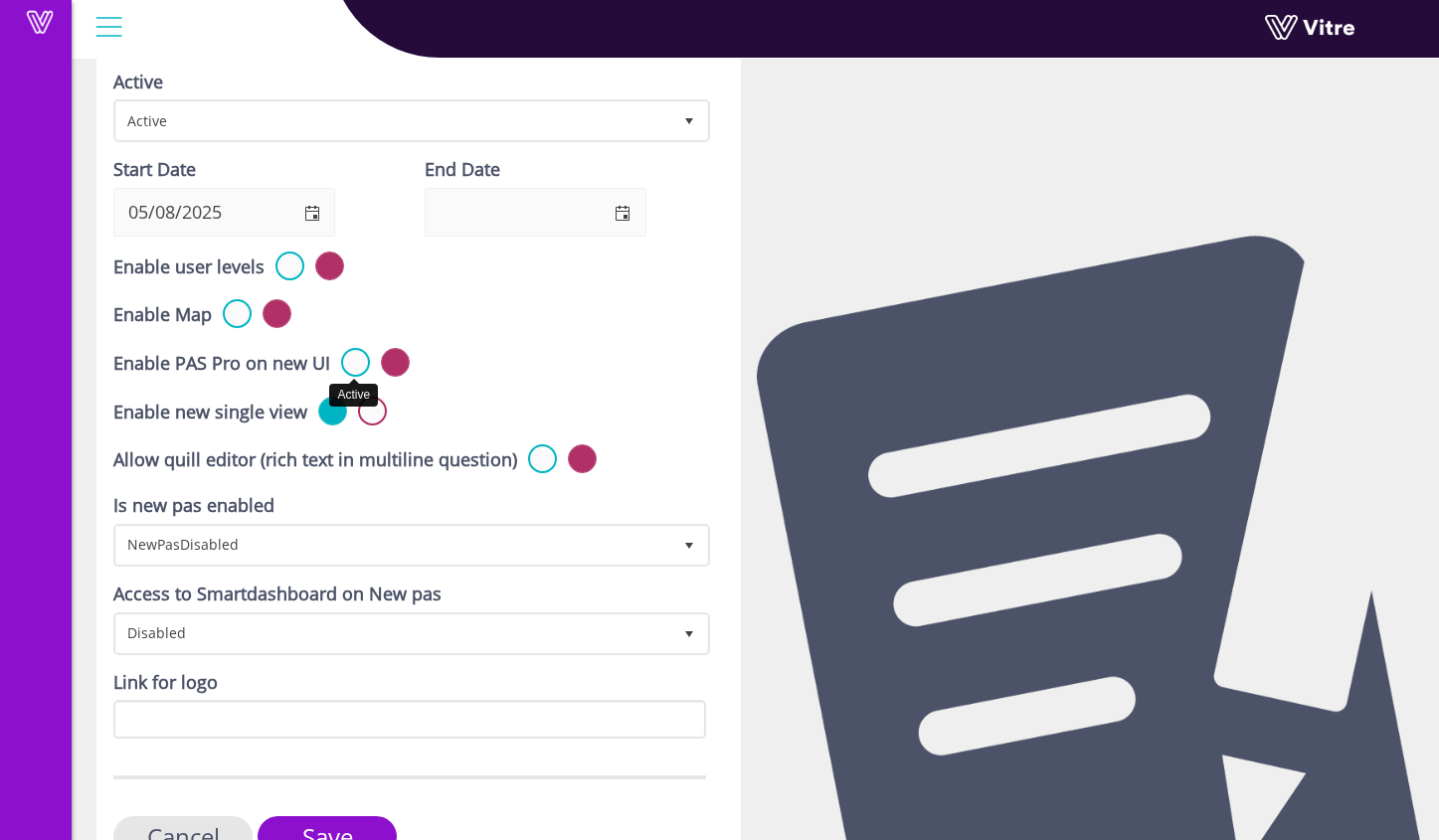 click at bounding box center [355, 362] 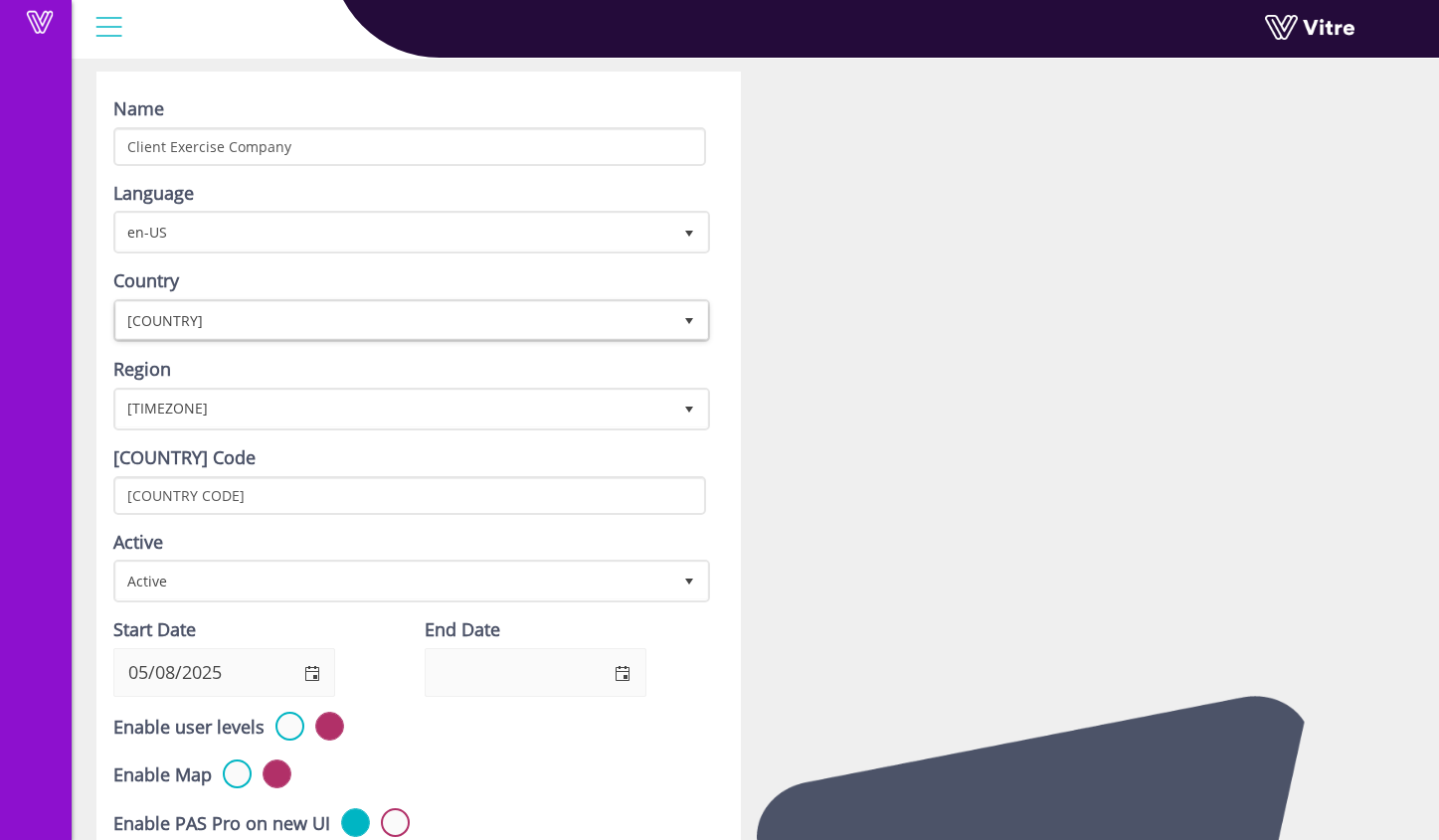 scroll, scrollTop: 0, scrollLeft: 0, axis: both 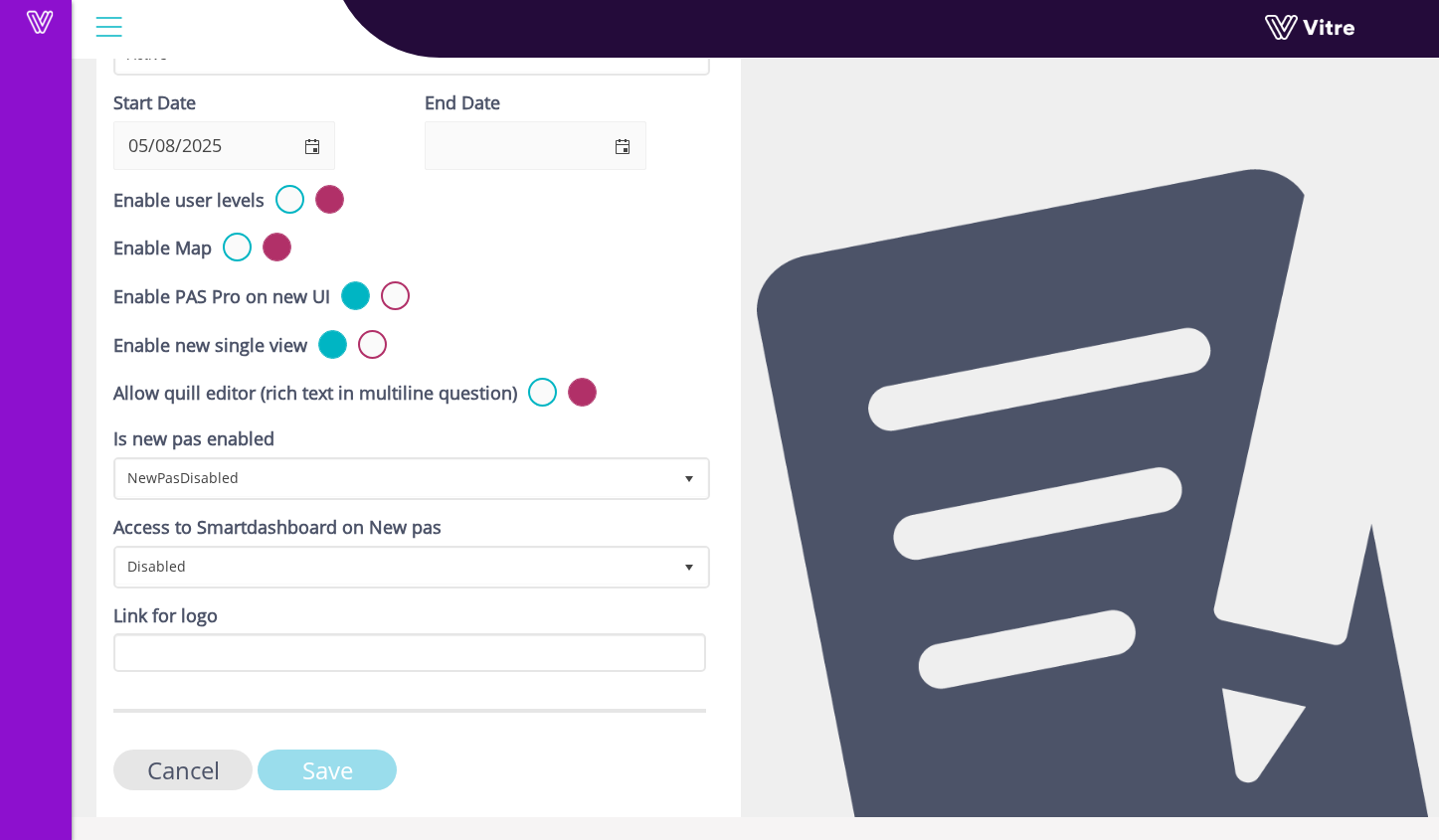 click on "Save" at bounding box center (327, 769) 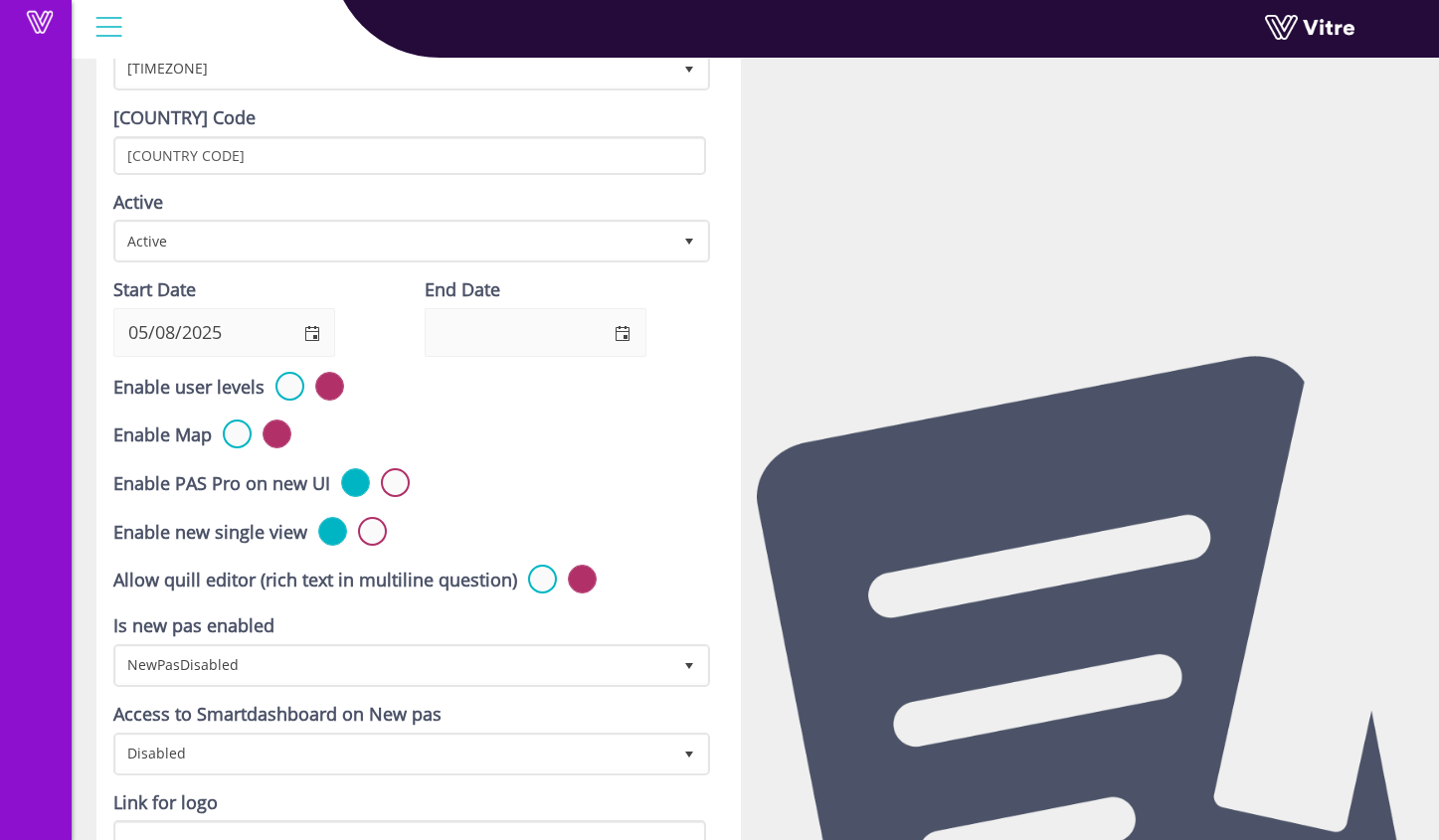 scroll, scrollTop: 0, scrollLeft: 0, axis: both 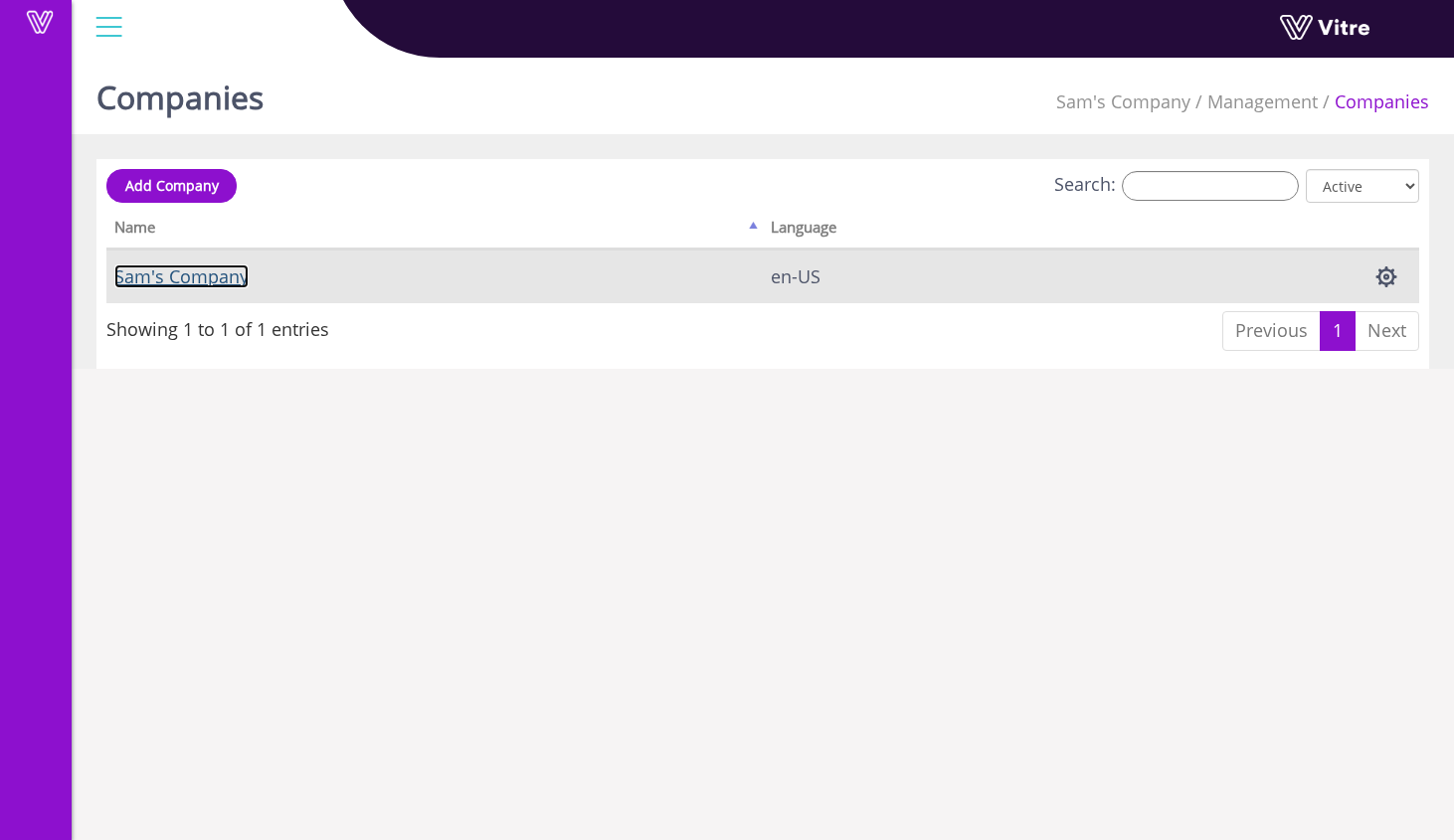 click on "Sam's Company" at bounding box center (181, 276) 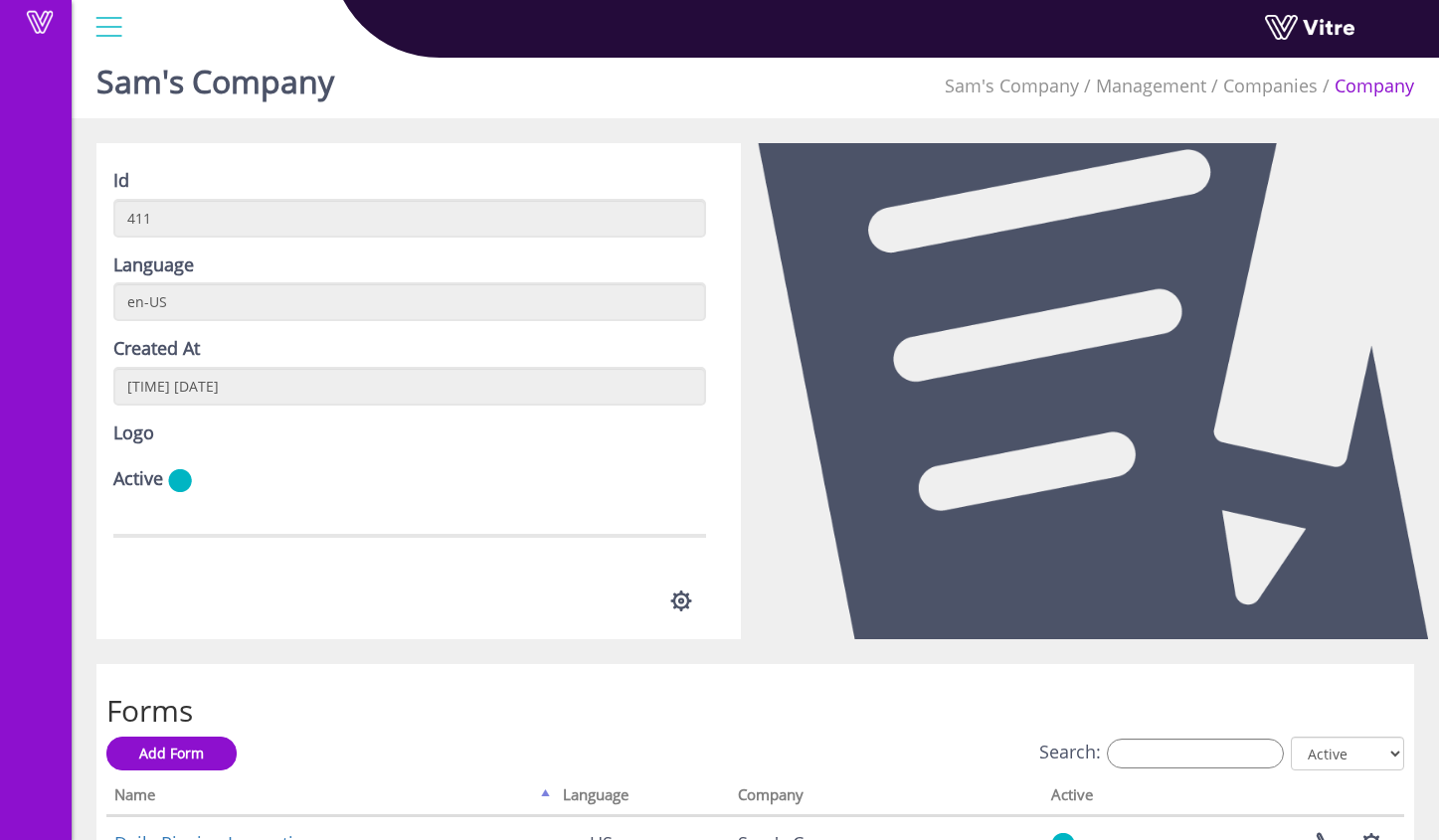 scroll, scrollTop: 0, scrollLeft: 0, axis: both 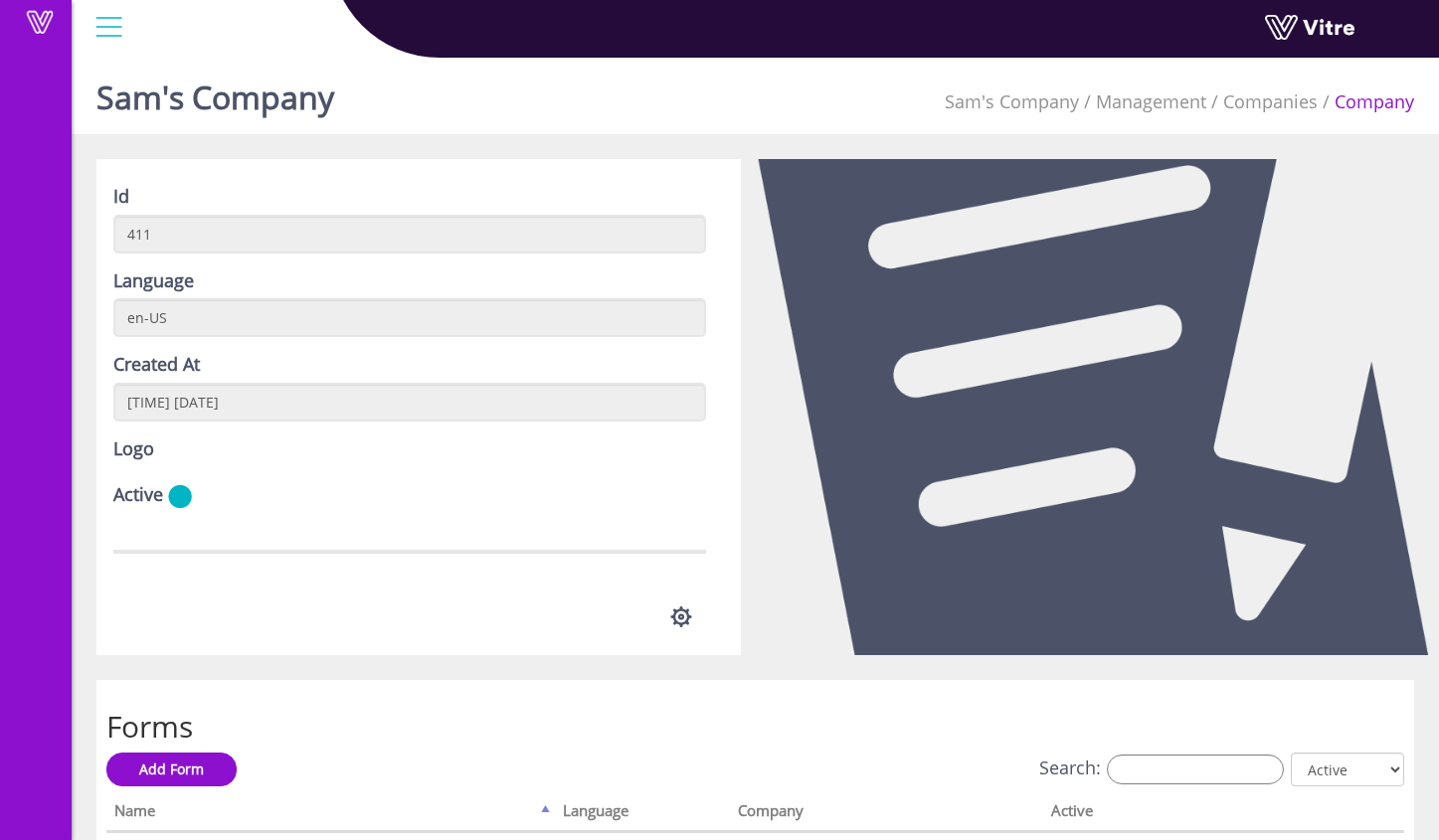 click at bounding box center (108, 27) 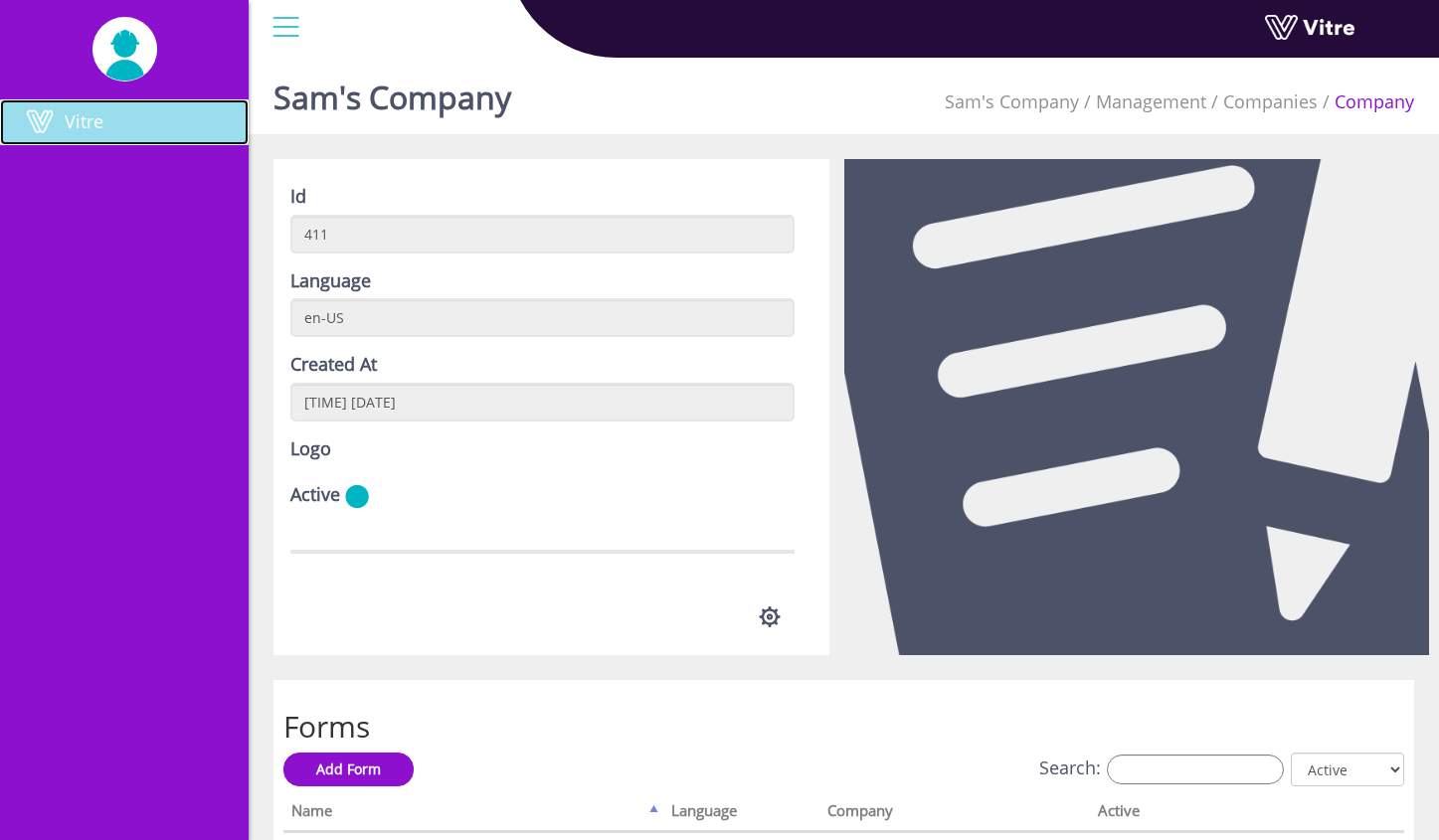 click on "Vitre" at bounding box center (124, 122) 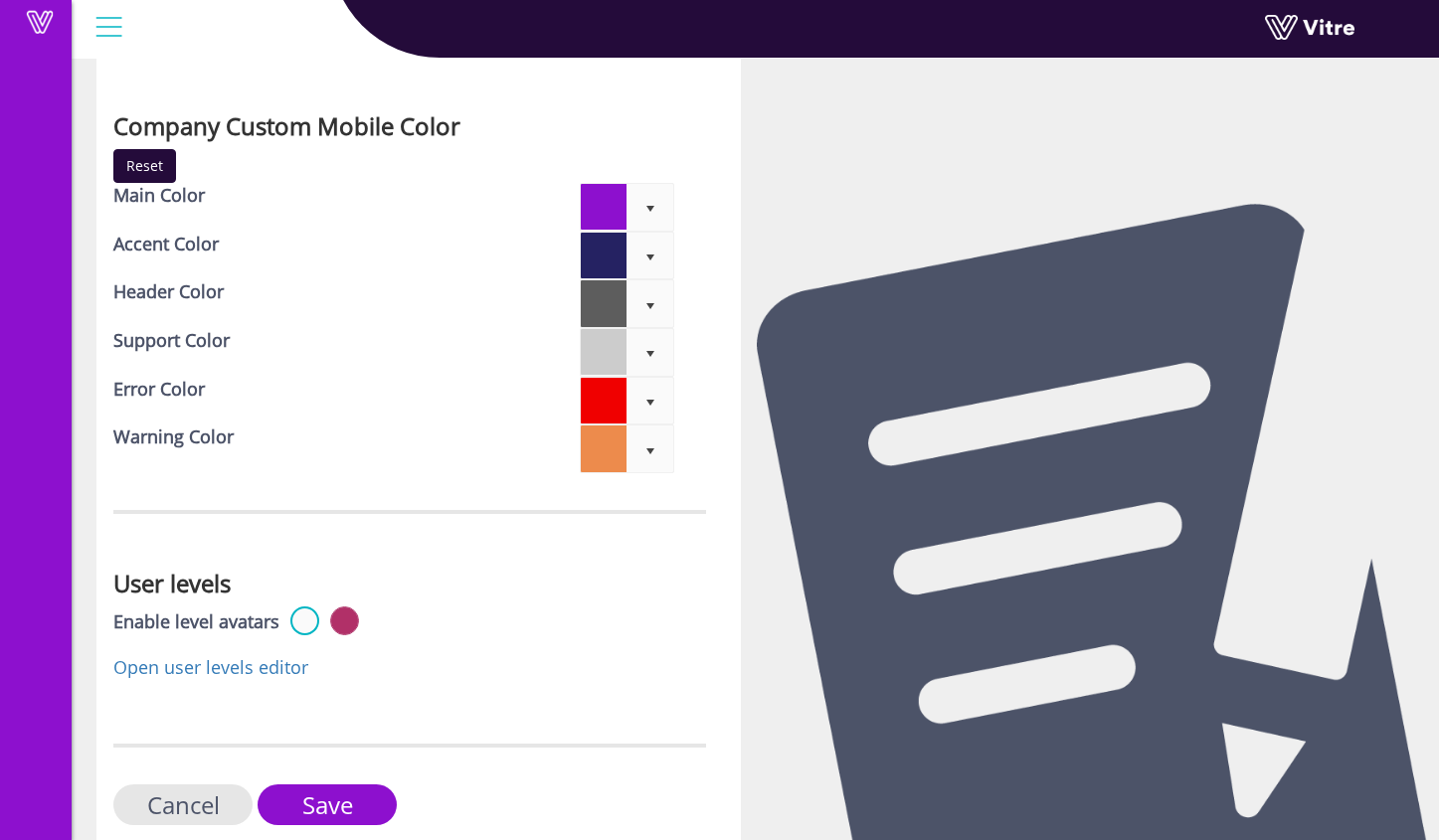 scroll, scrollTop: 6397, scrollLeft: 0, axis: vertical 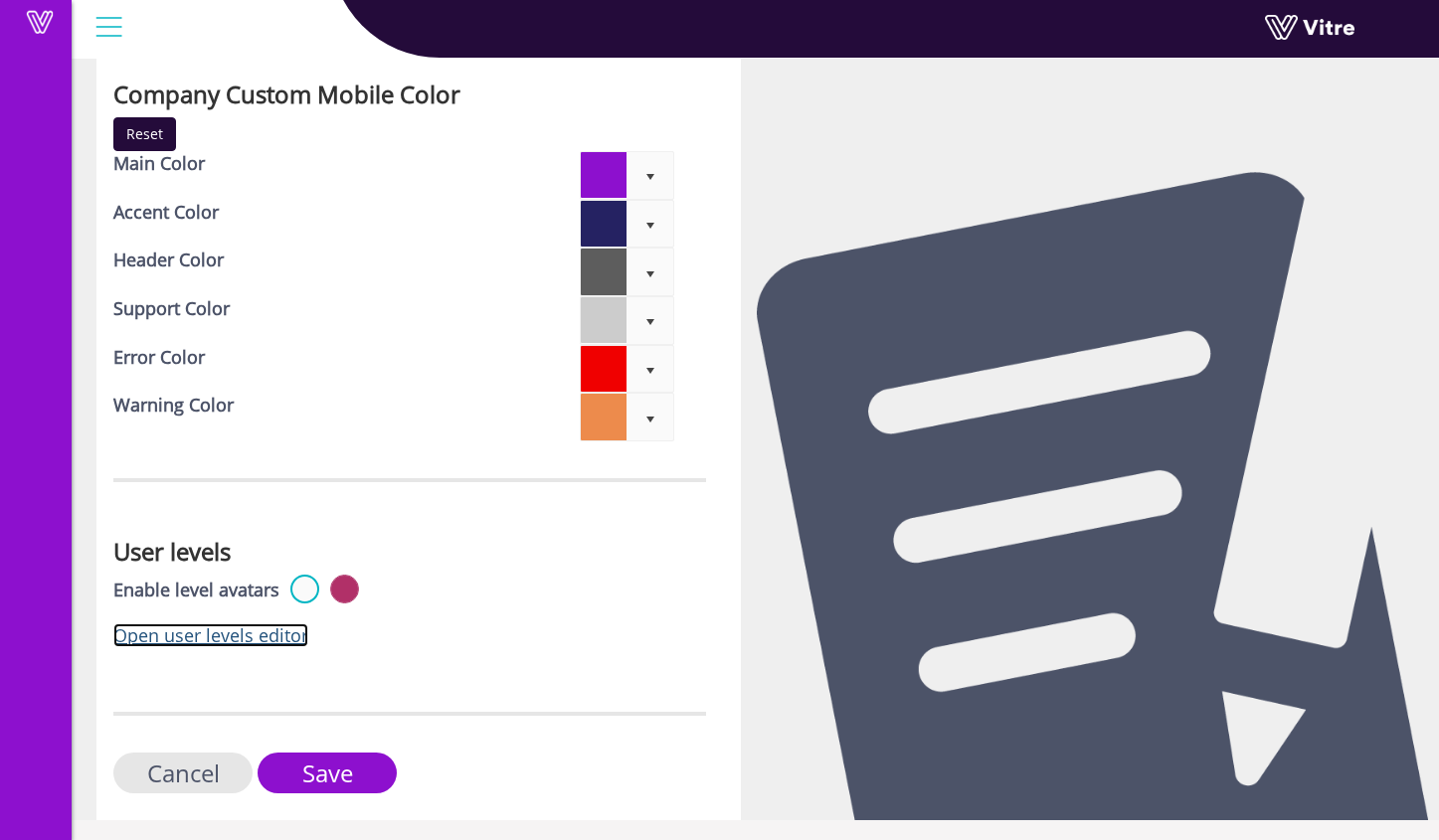 click on "Open user levels editor" at bounding box center [211, 635] 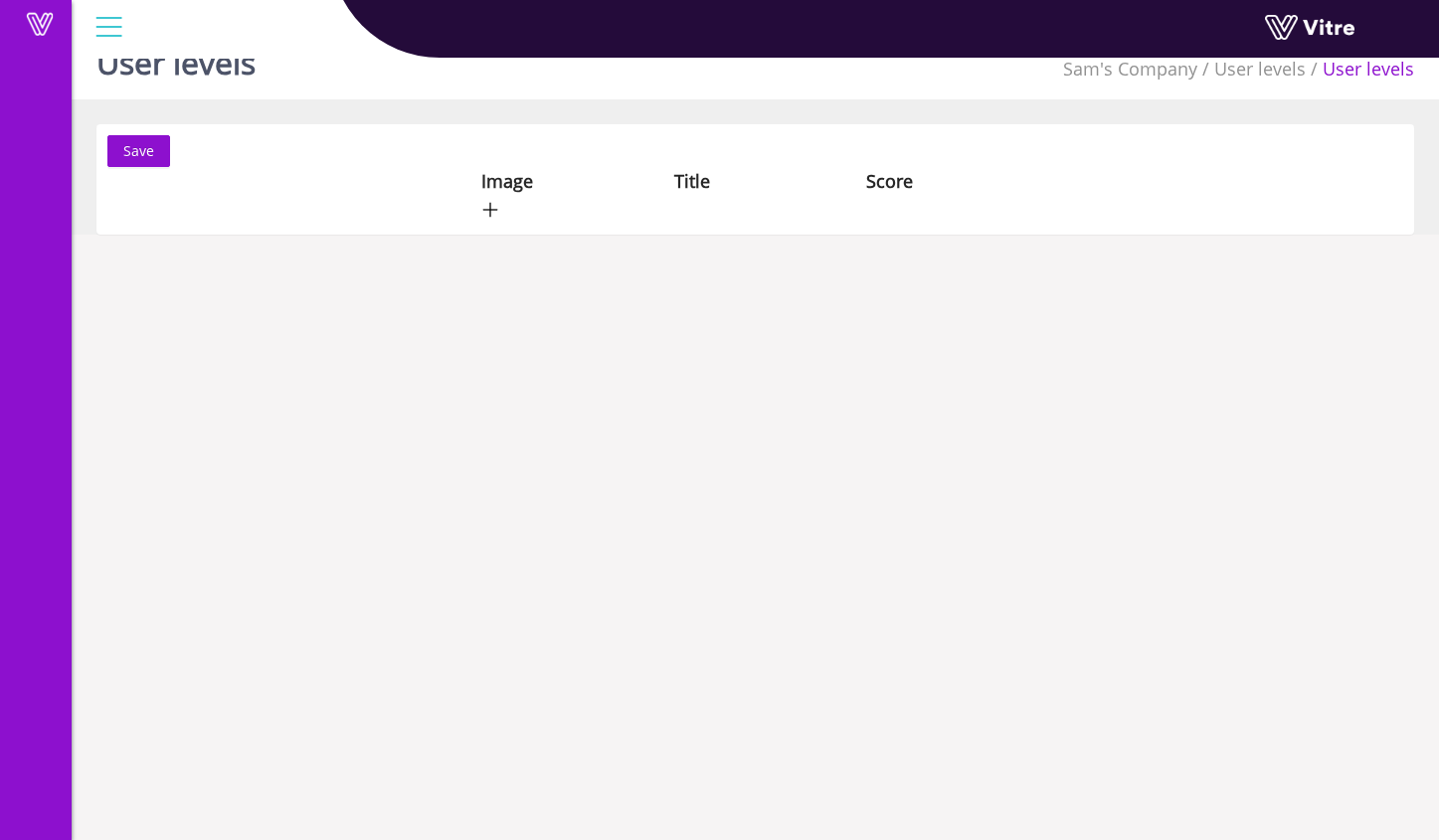 scroll, scrollTop: 0, scrollLeft: 0, axis: both 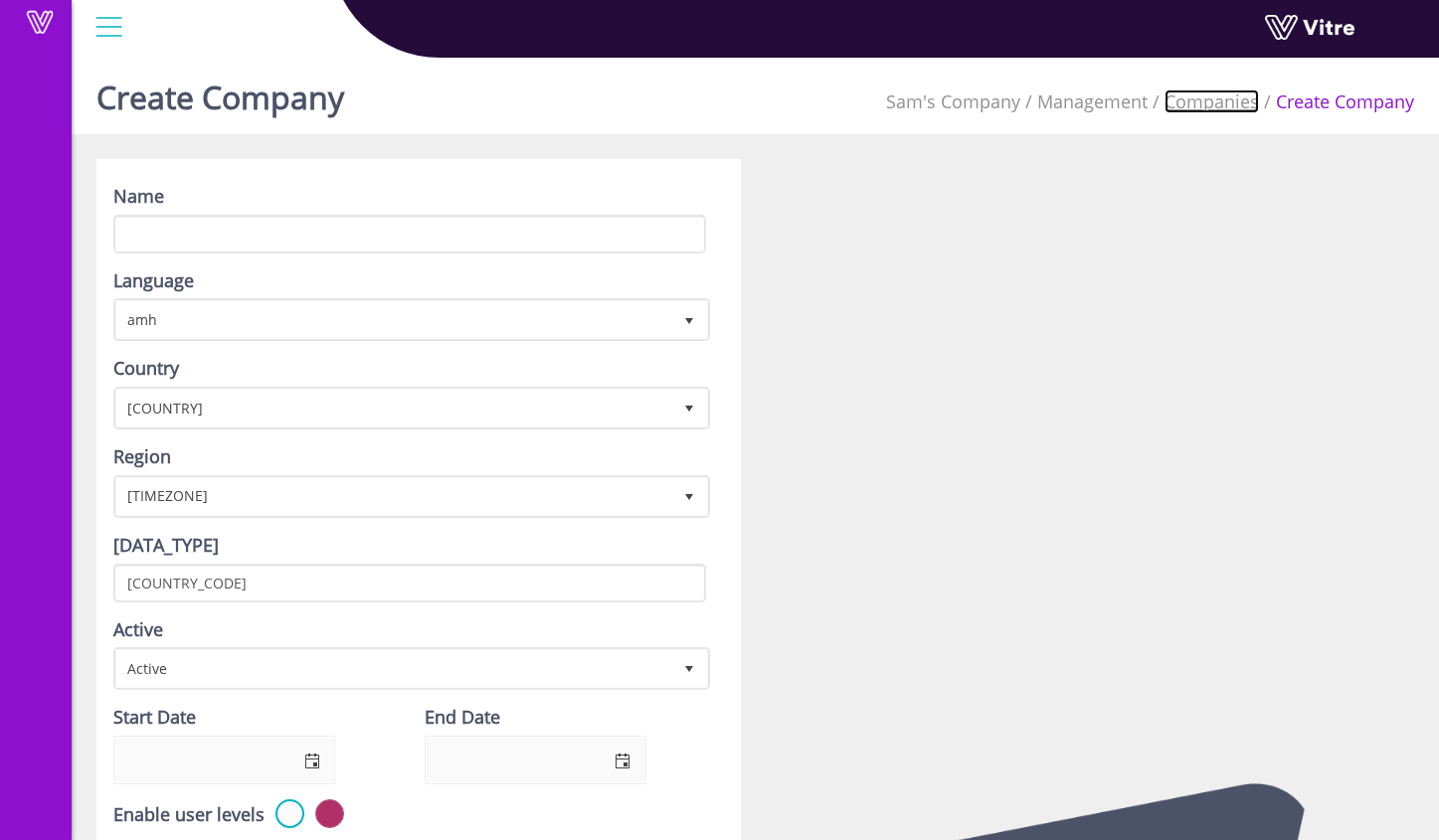 click on "Companies" at bounding box center [1211, 101] 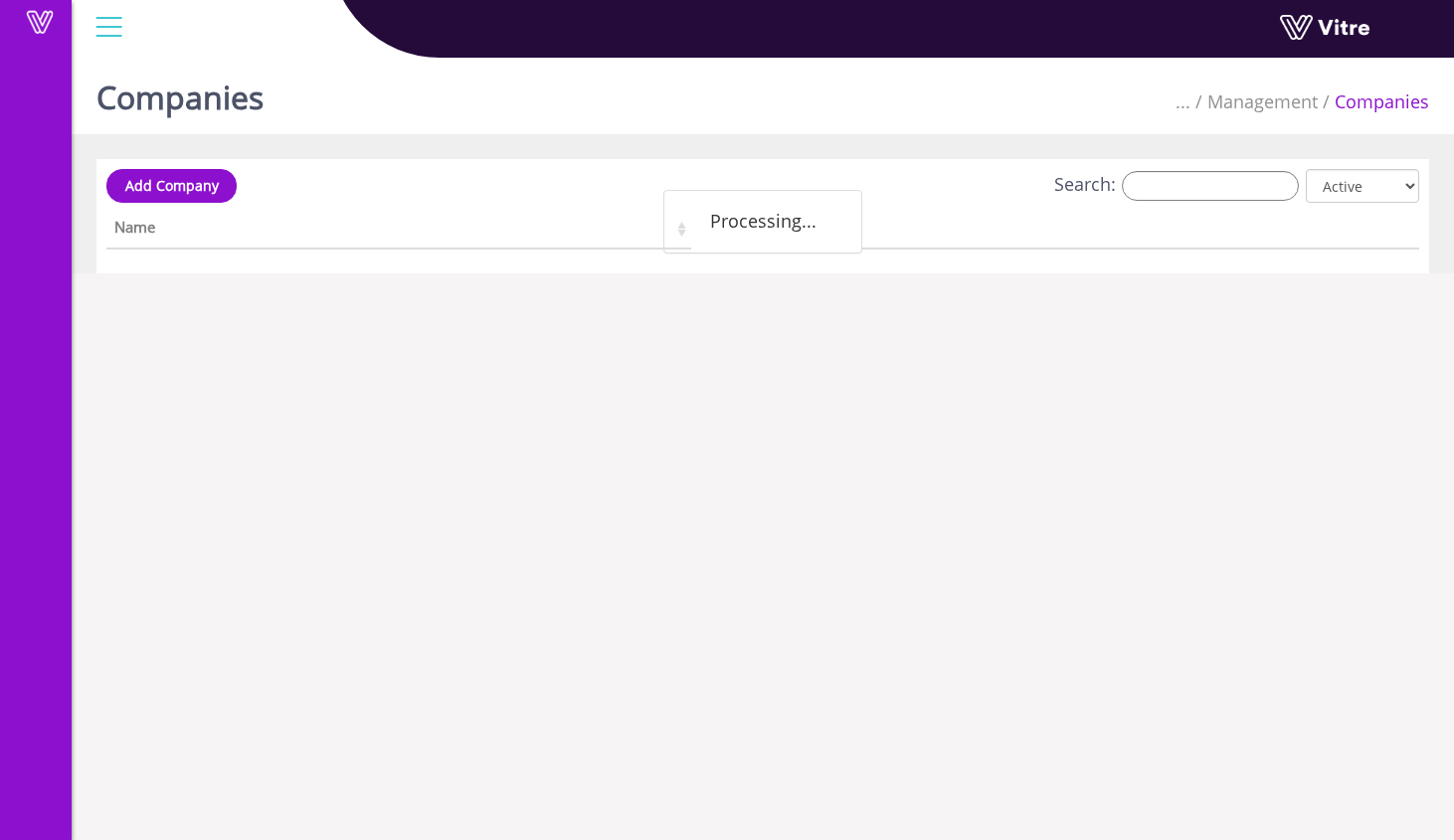 scroll, scrollTop: 0, scrollLeft: 0, axis: both 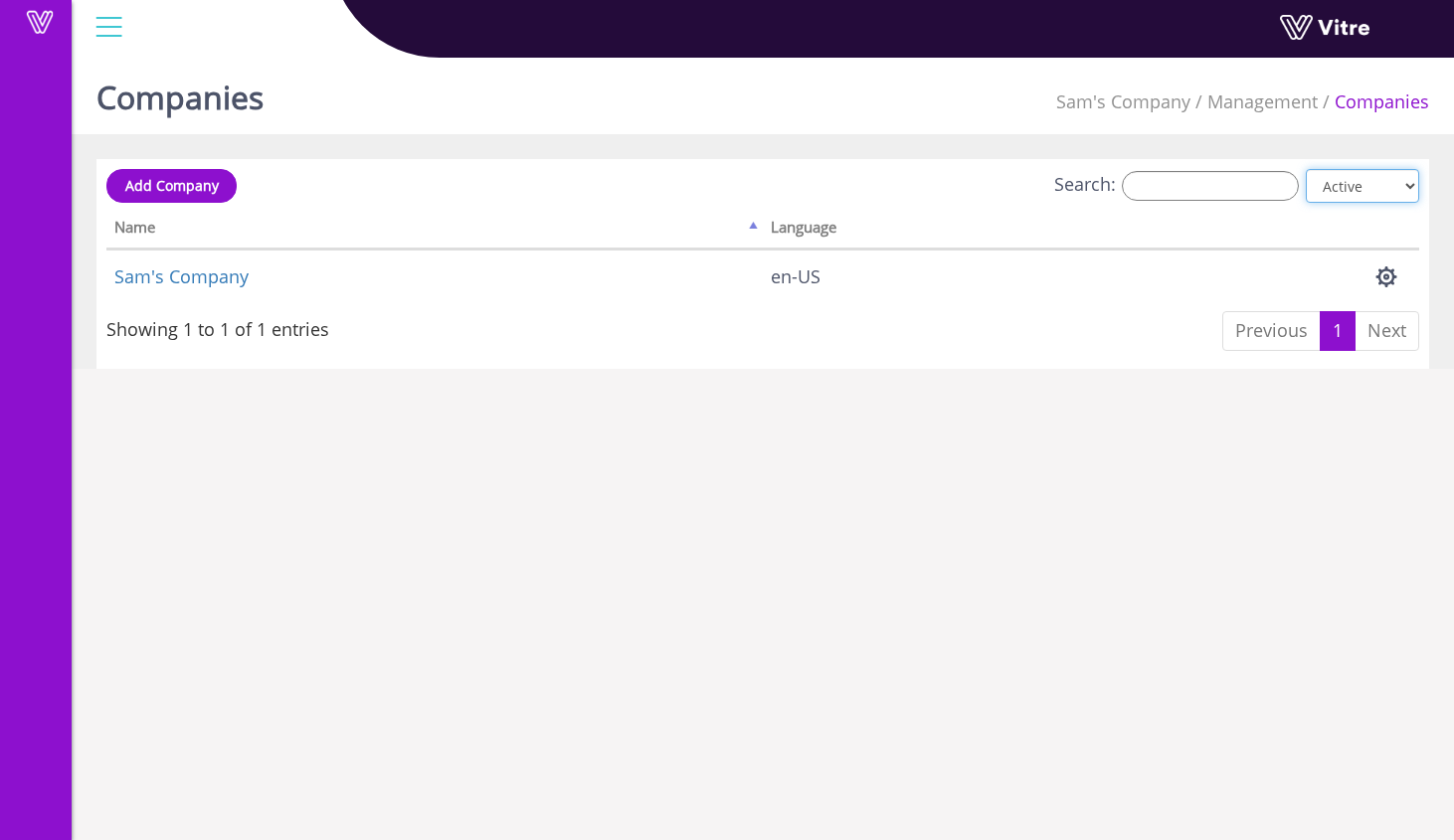 click on "All  Active Not Active" at bounding box center [1363, 186] 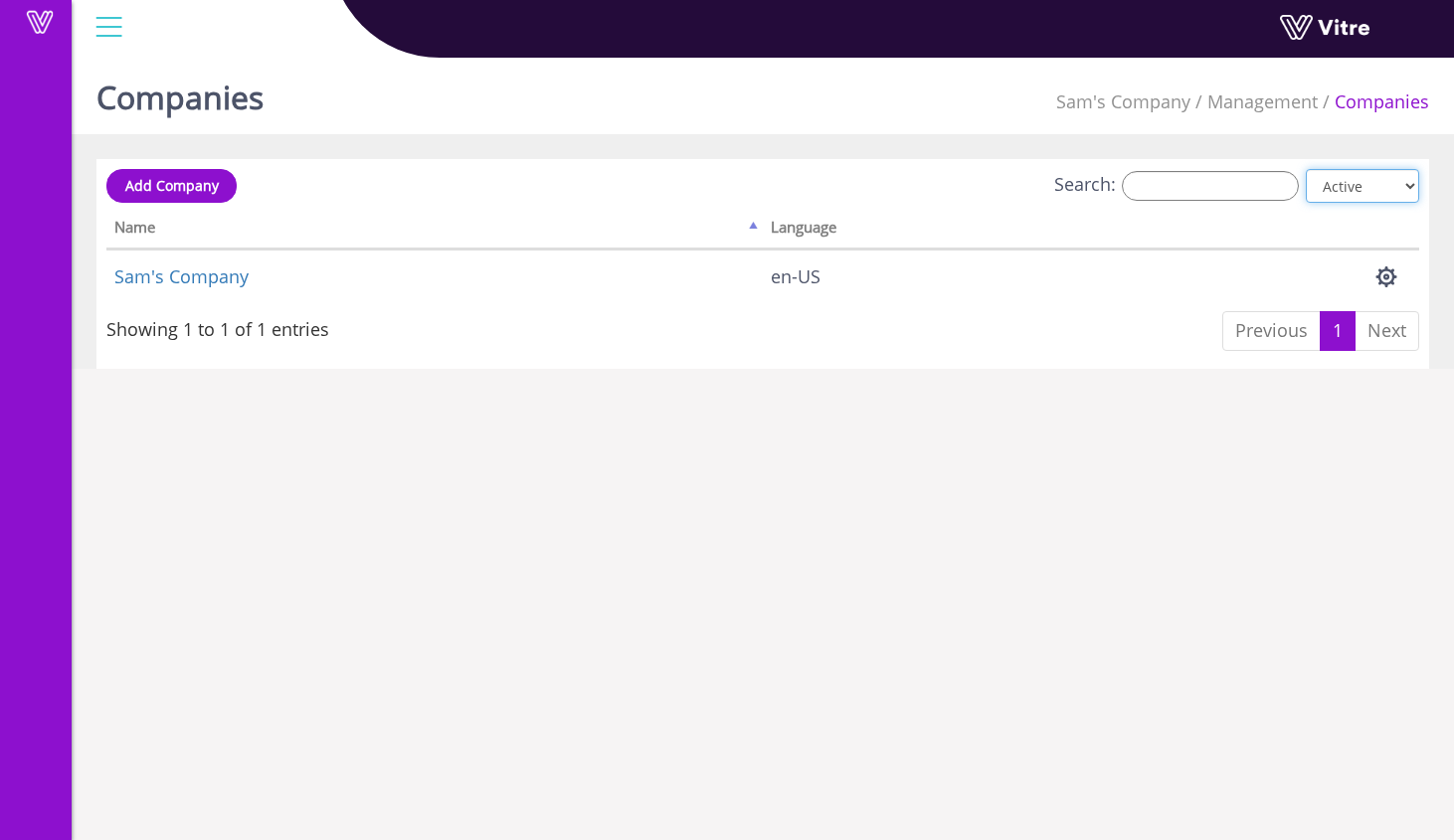 click on "All  Active Not Active" at bounding box center [1363, 186] 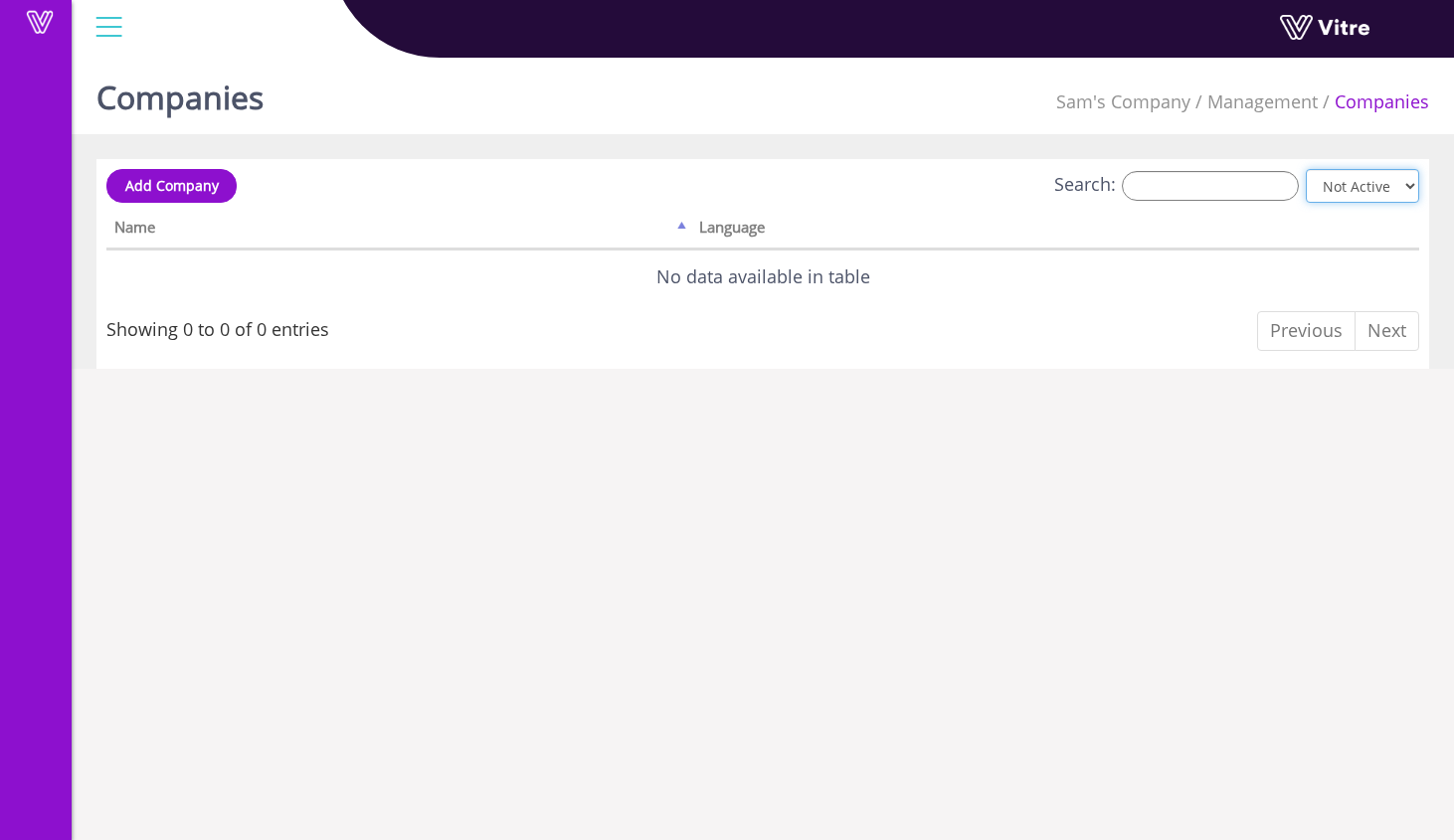 click on "All  Active Not Active" at bounding box center [1363, 186] 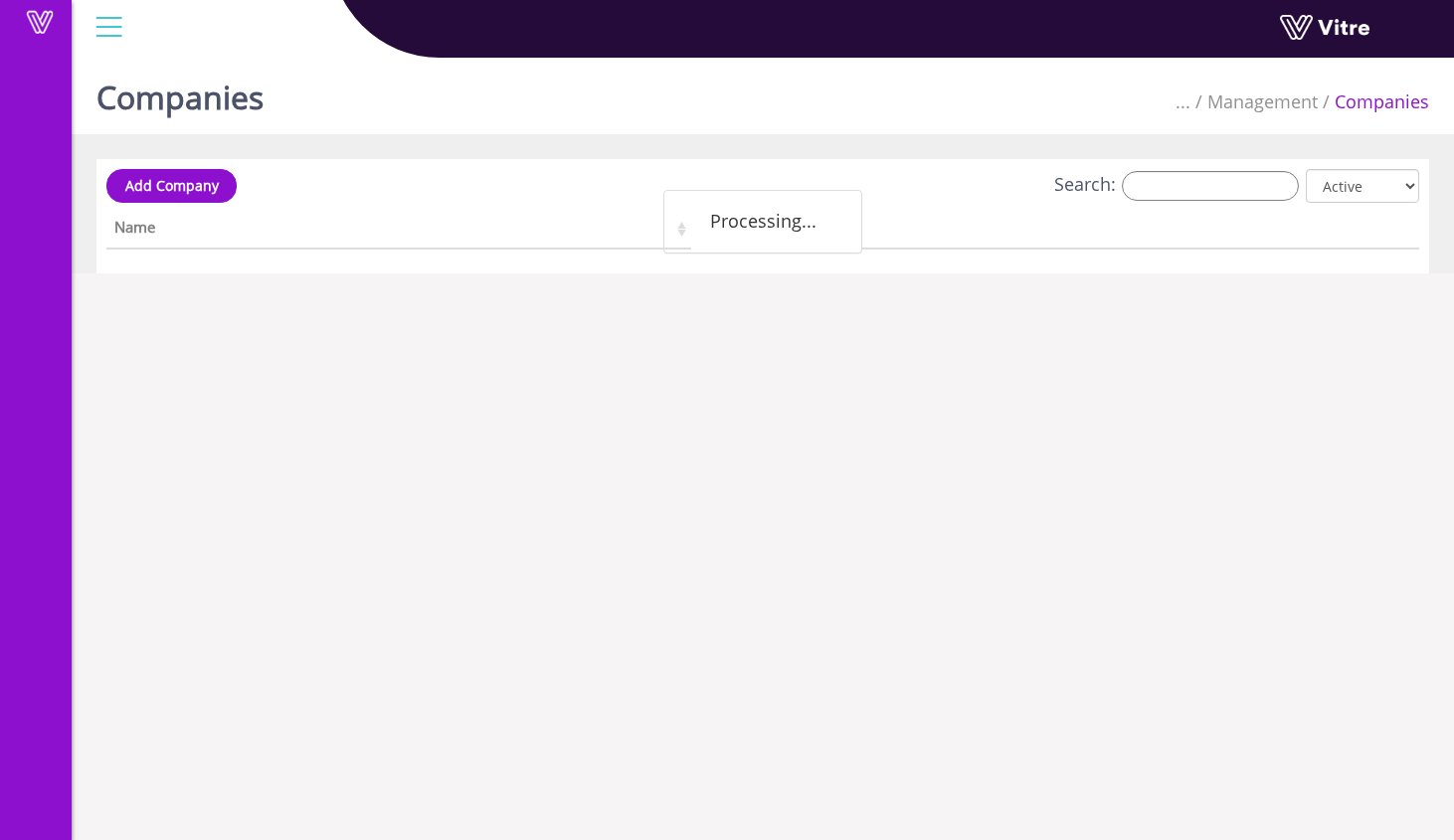 scroll, scrollTop: 0, scrollLeft: 0, axis: both 